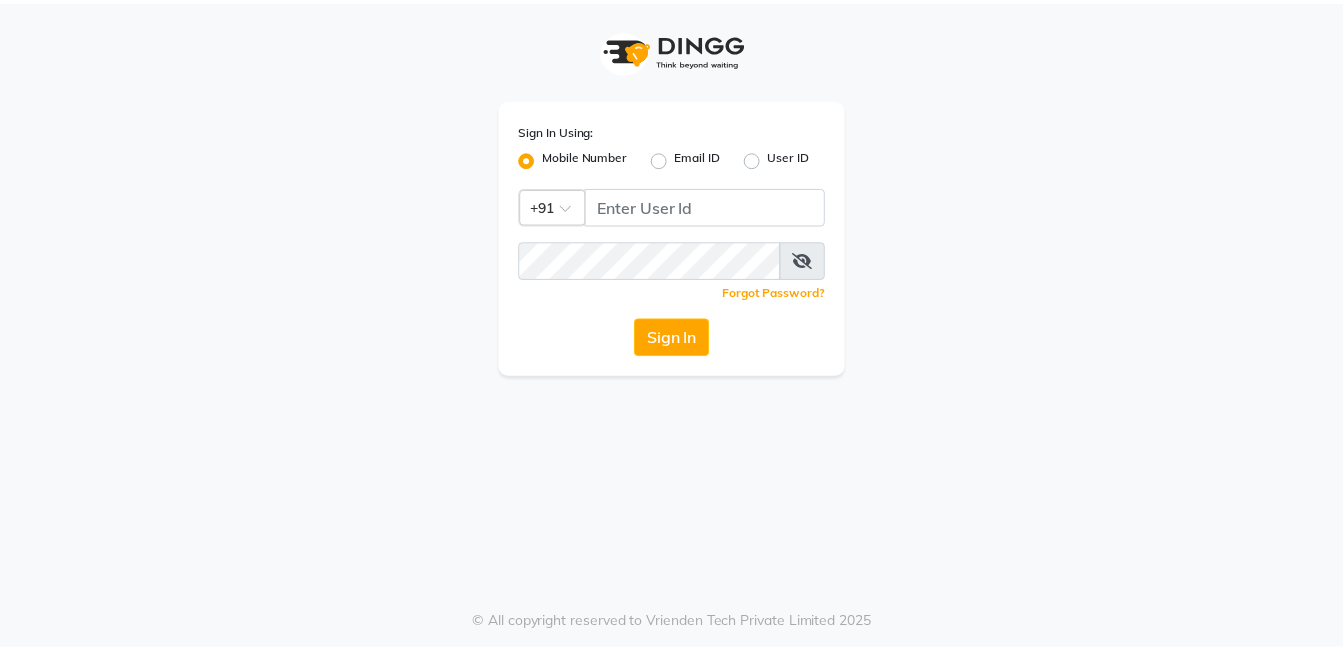 scroll, scrollTop: 0, scrollLeft: 0, axis: both 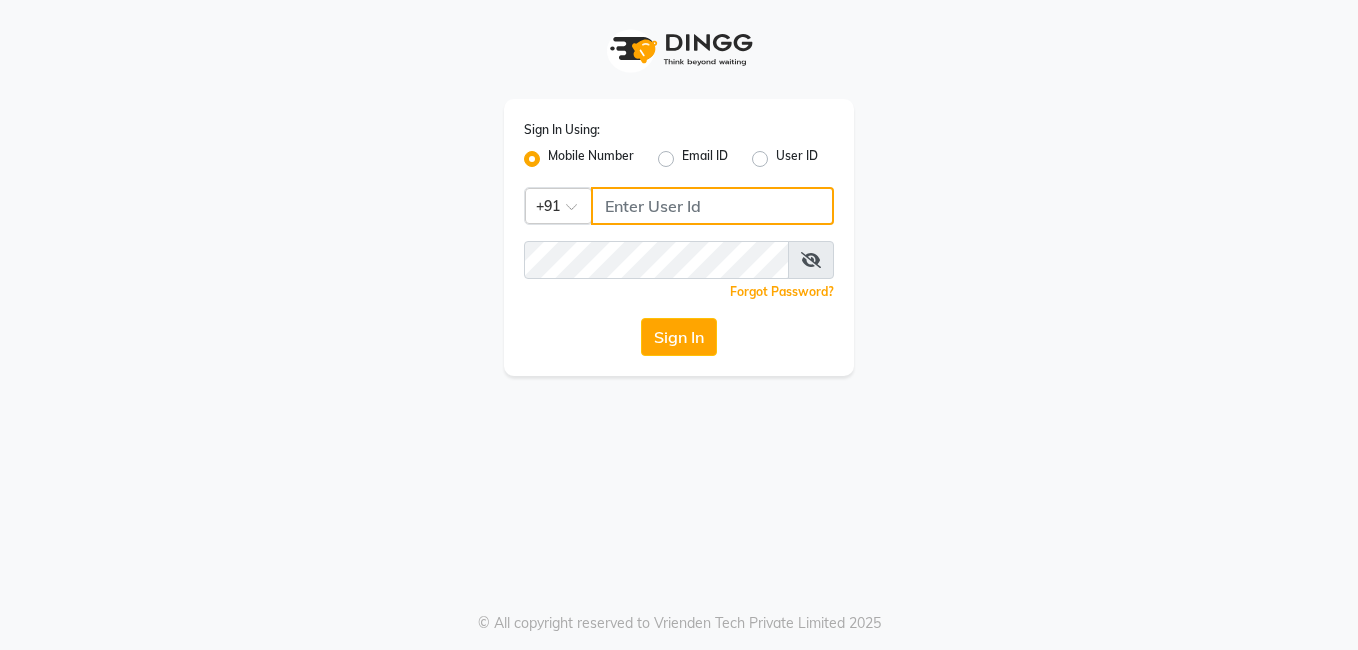 type on "8308252292" 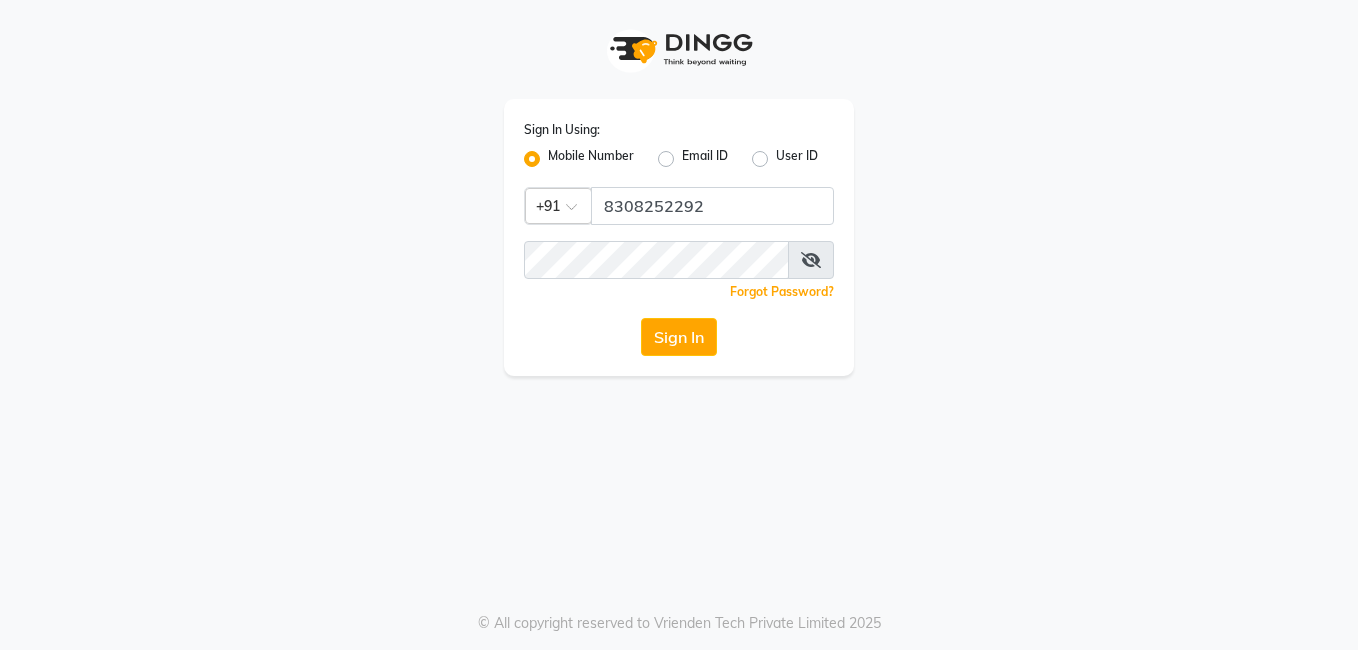click on "Sign In" 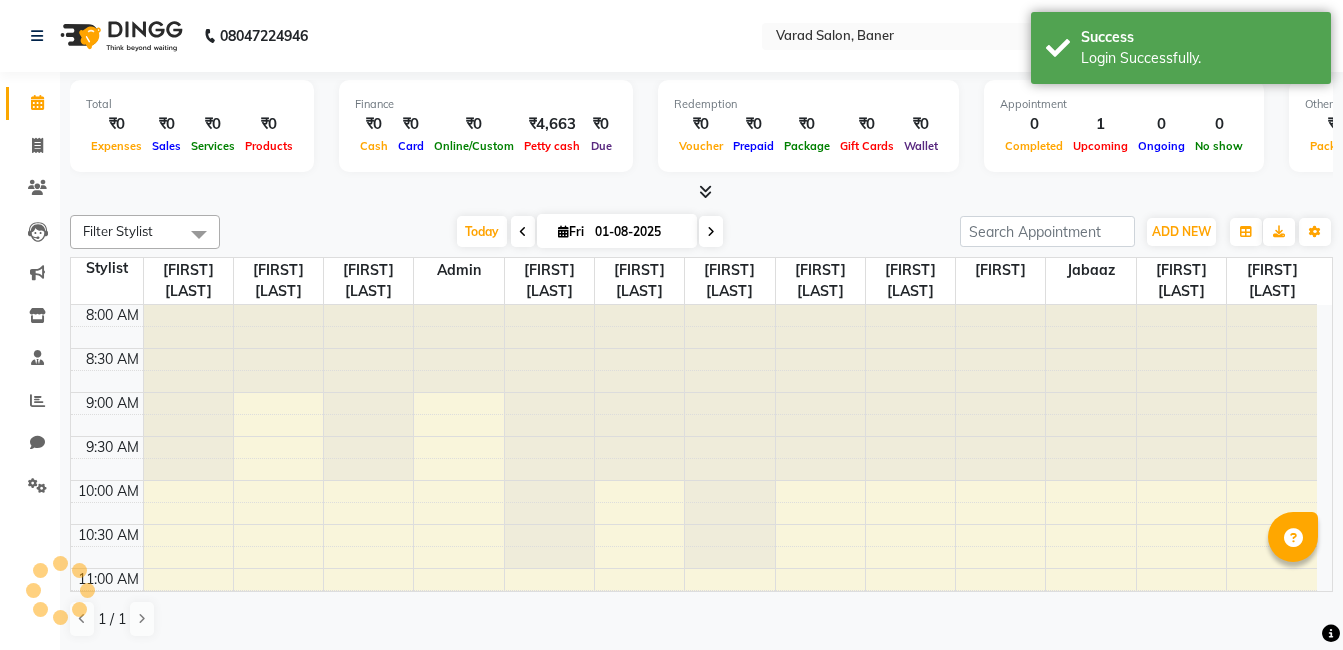 scroll, scrollTop: 0, scrollLeft: 0, axis: both 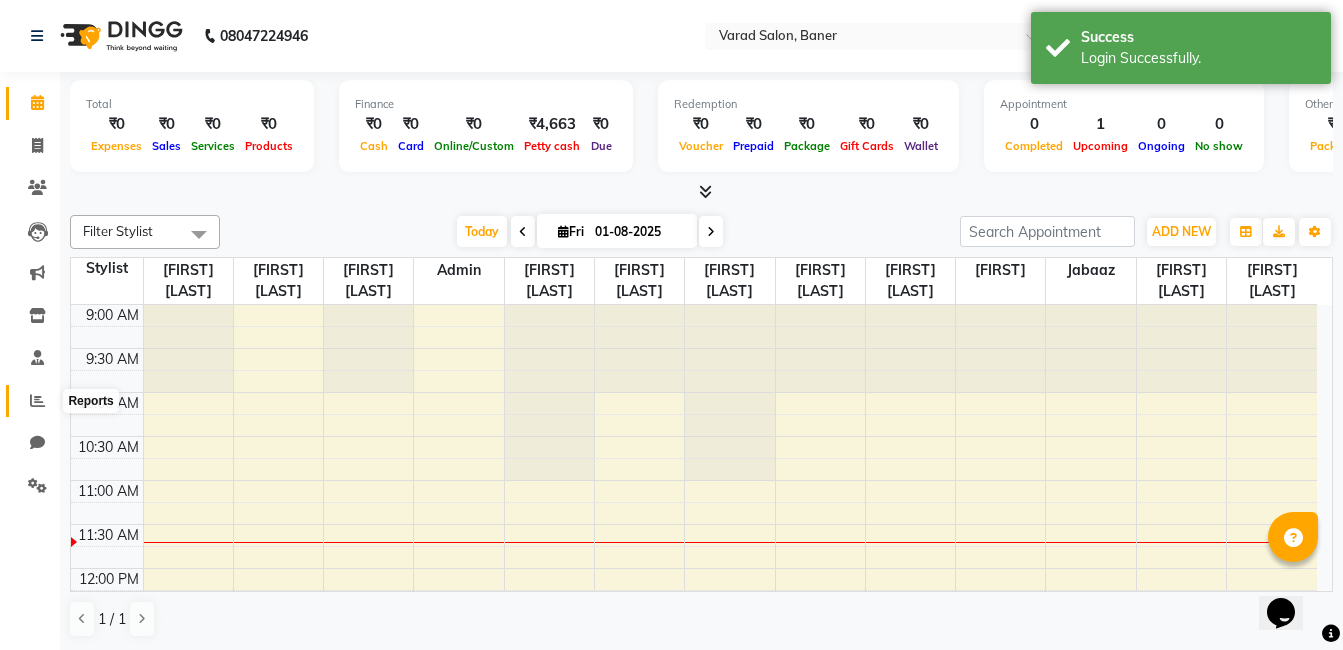 click 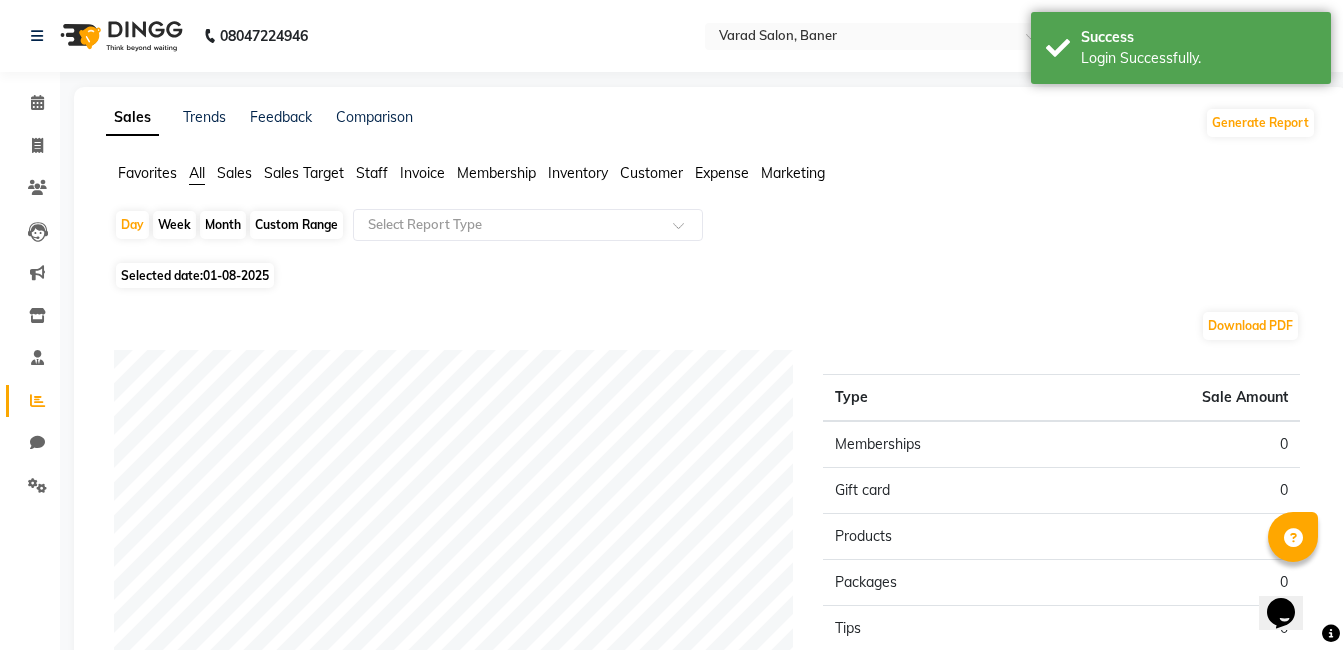 click on "Sales" 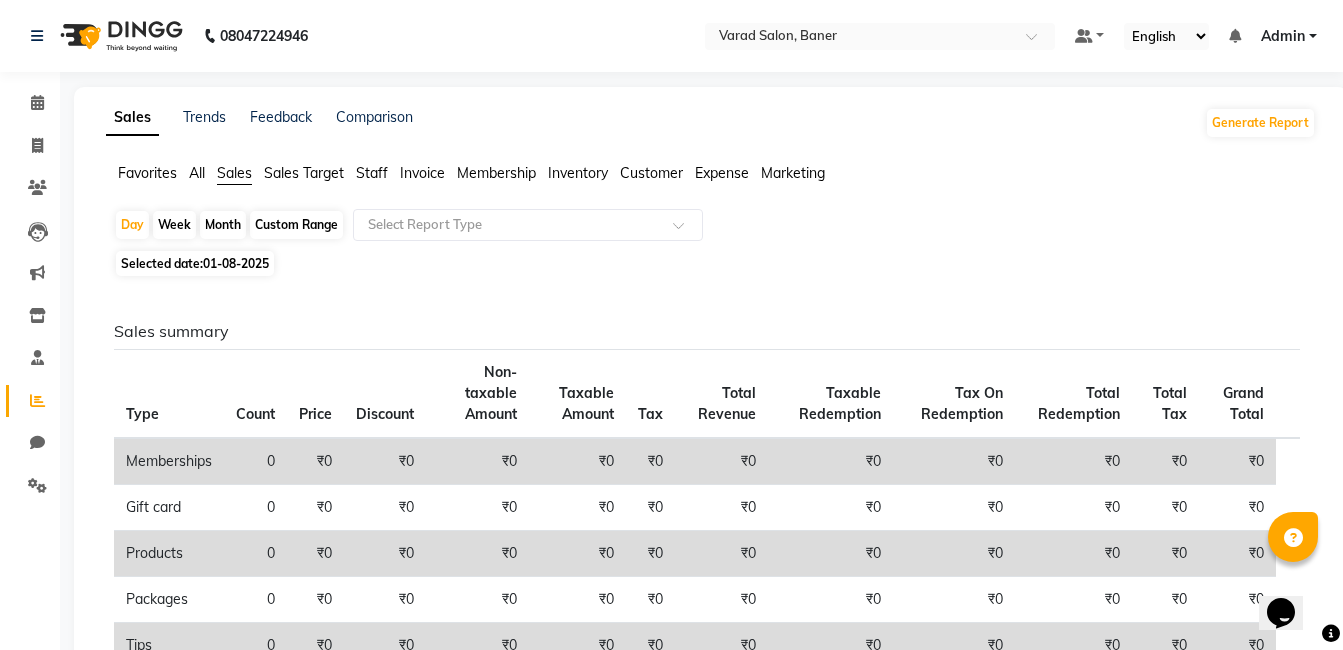 click on "Month" 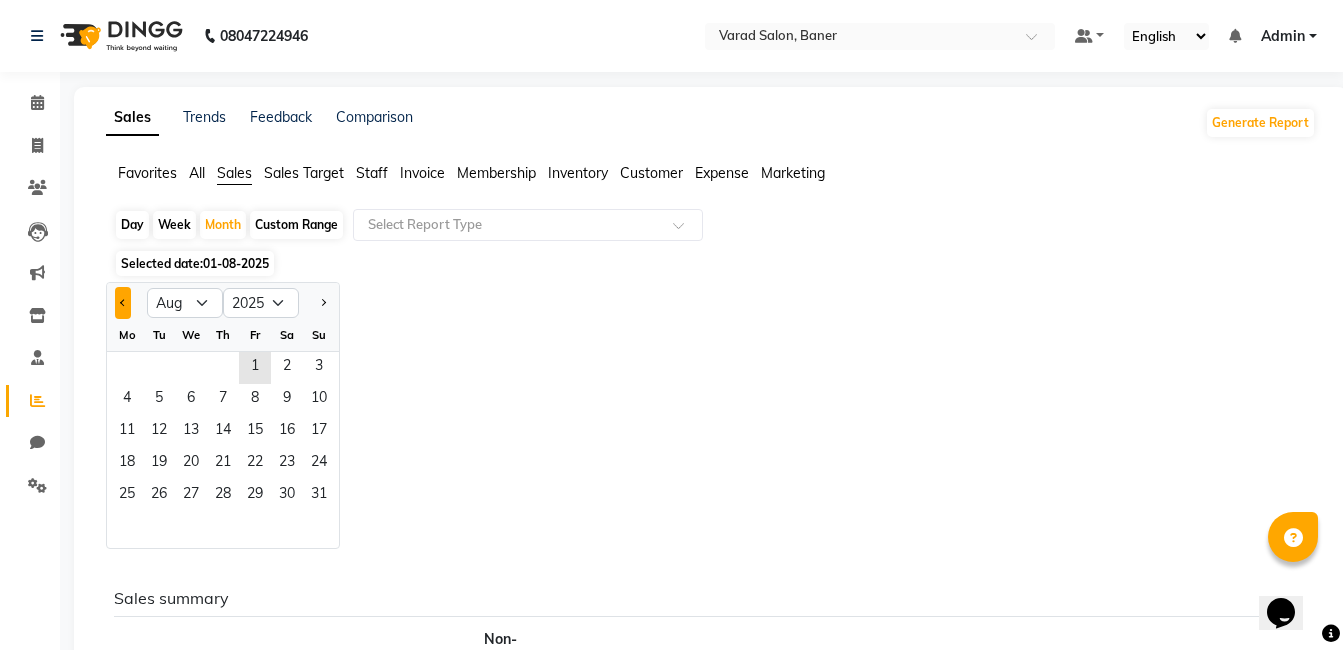 click 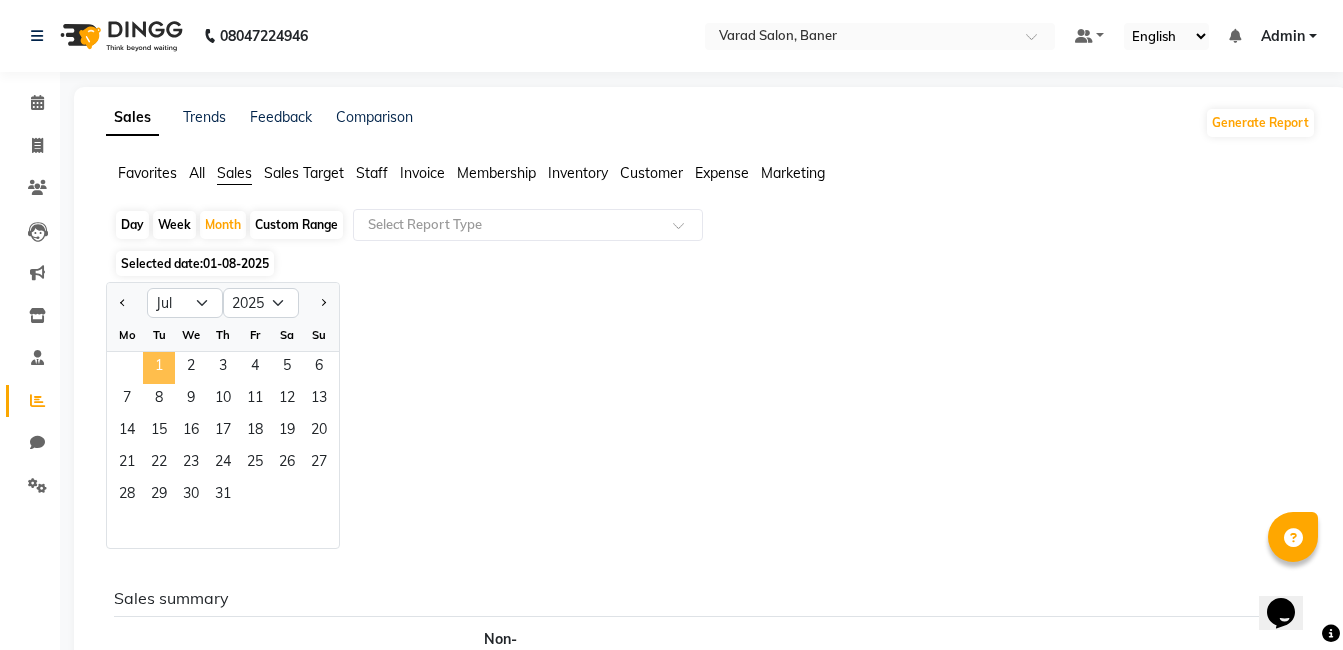 click on "1" 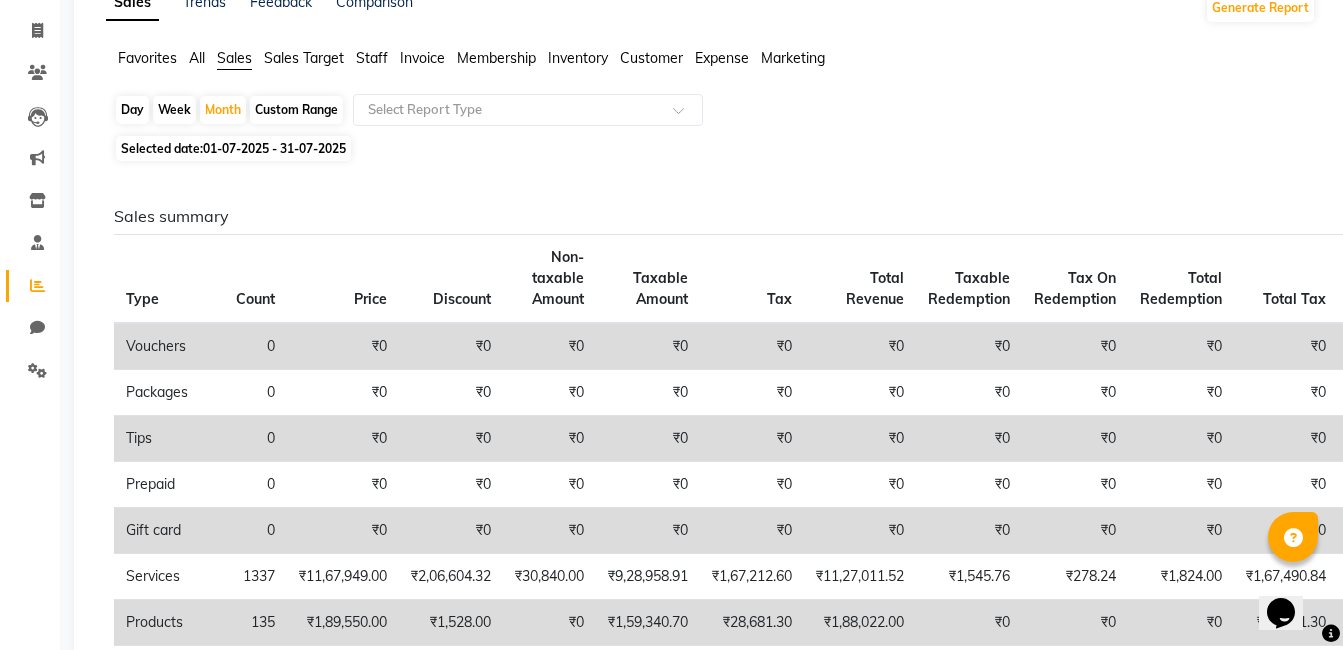 scroll, scrollTop: 1, scrollLeft: 0, axis: vertical 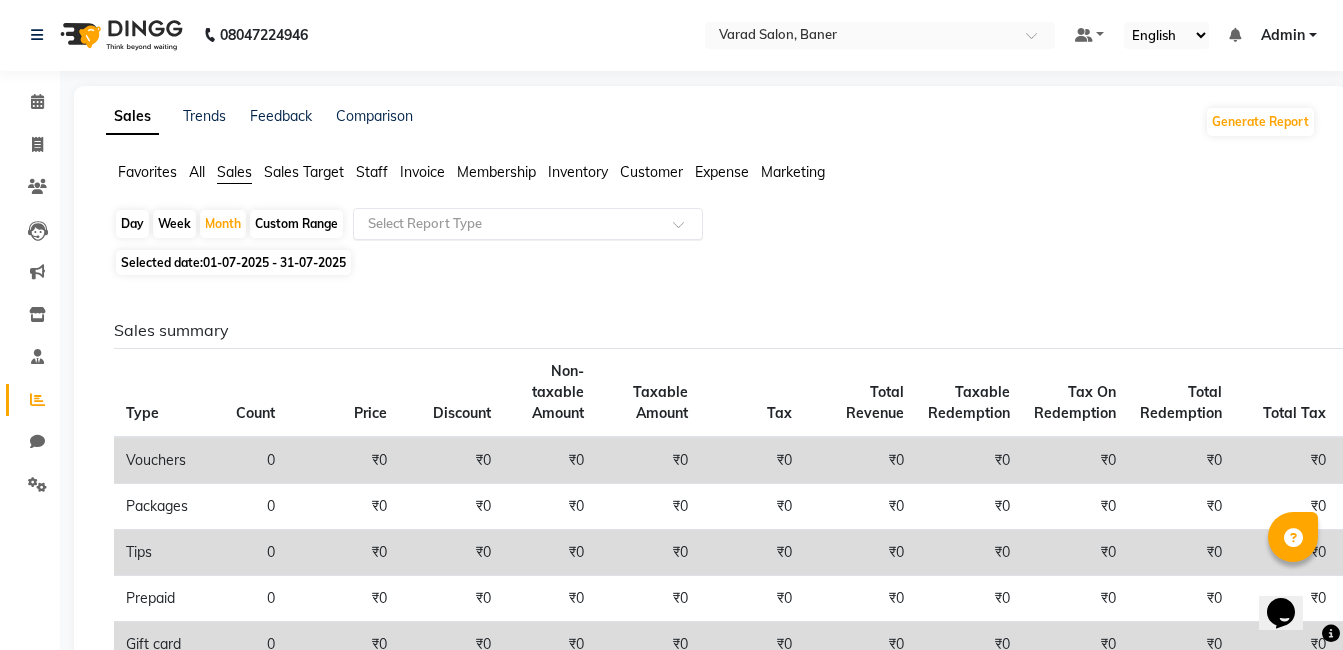 click 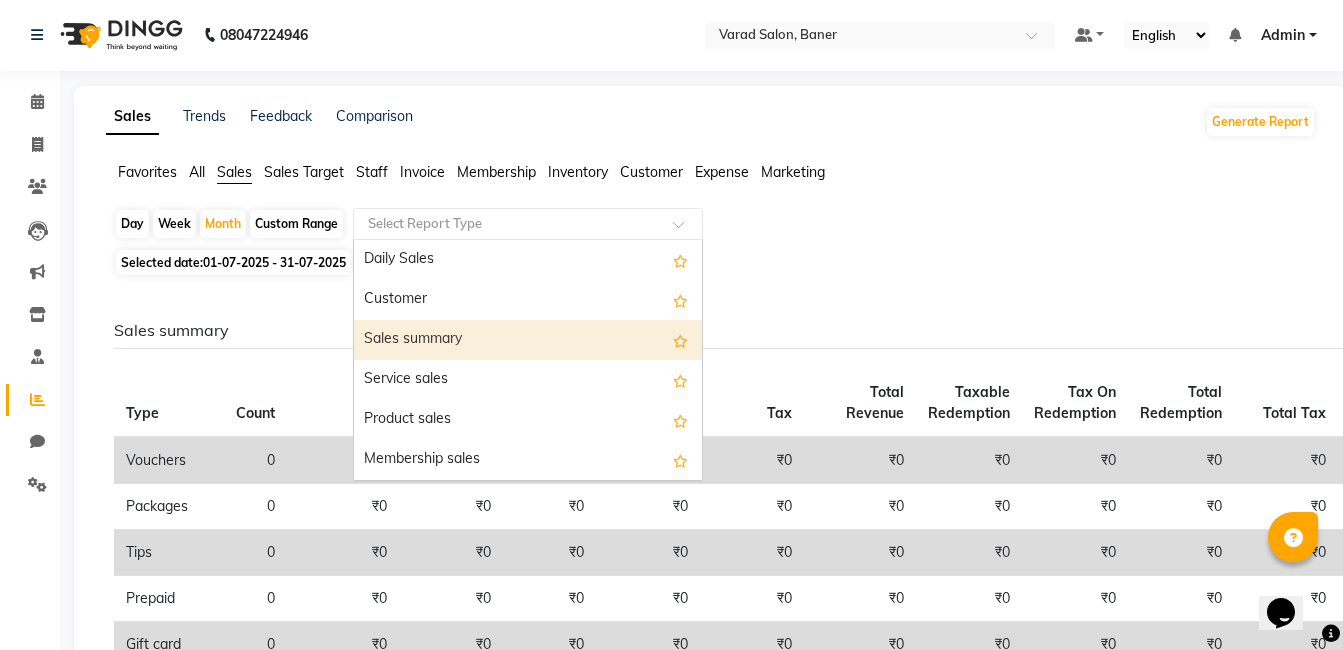 click on "Sales summary" at bounding box center [528, 340] 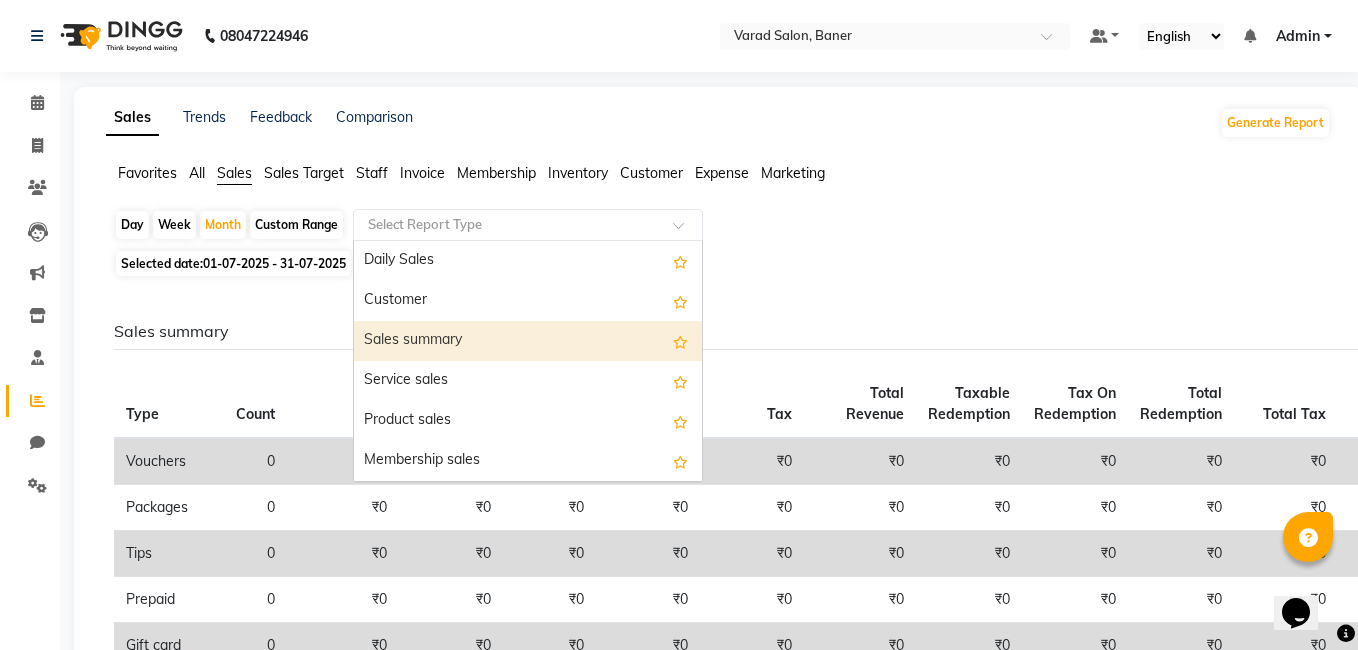 select on "filtered_report" 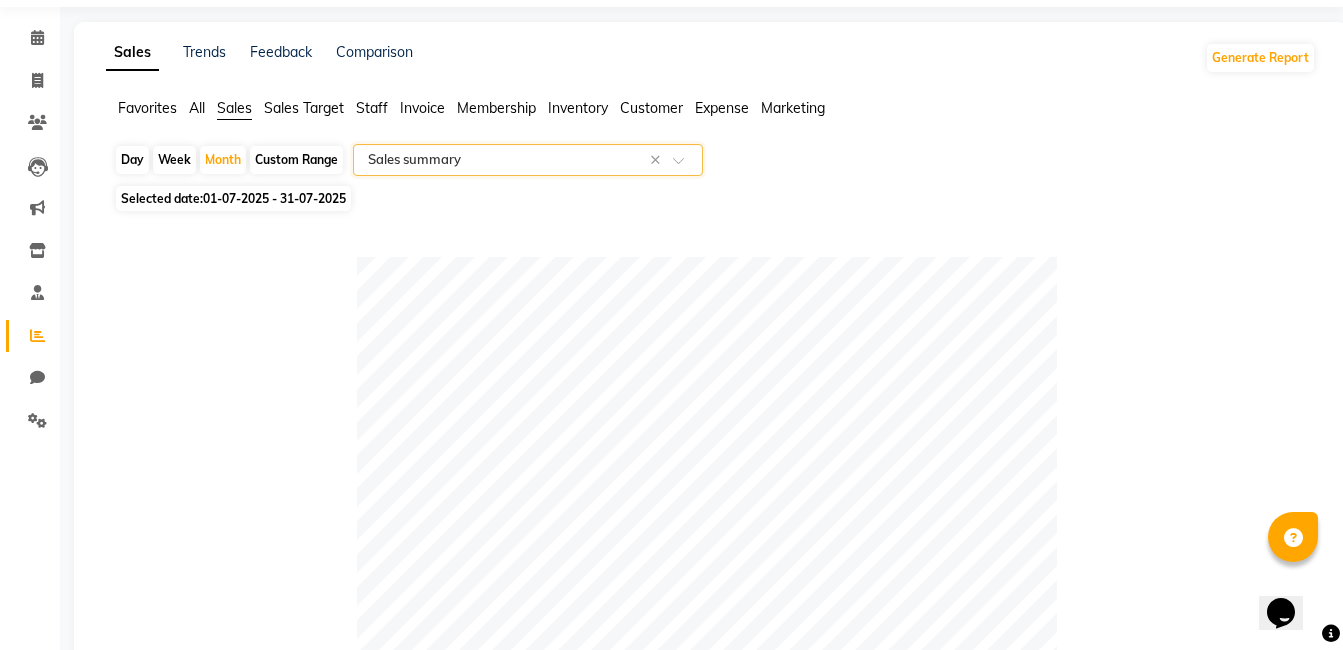scroll, scrollTop: 100, scrollLeft: 0, axis: vertical 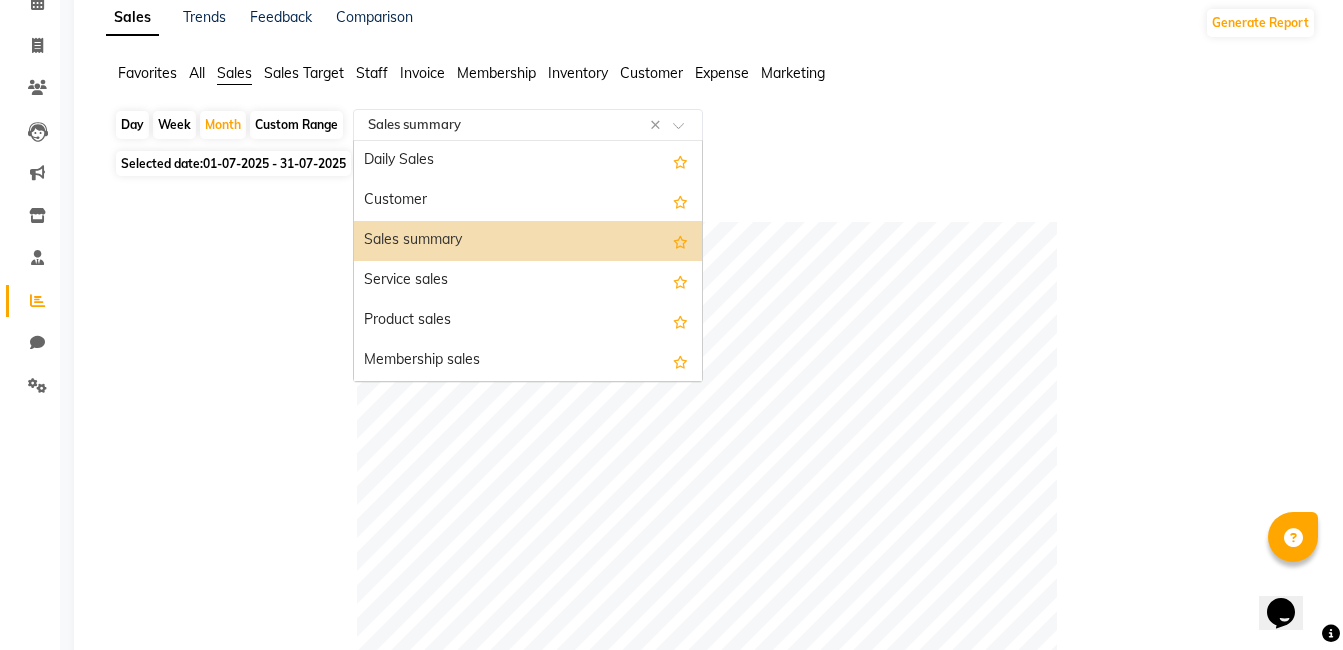 click 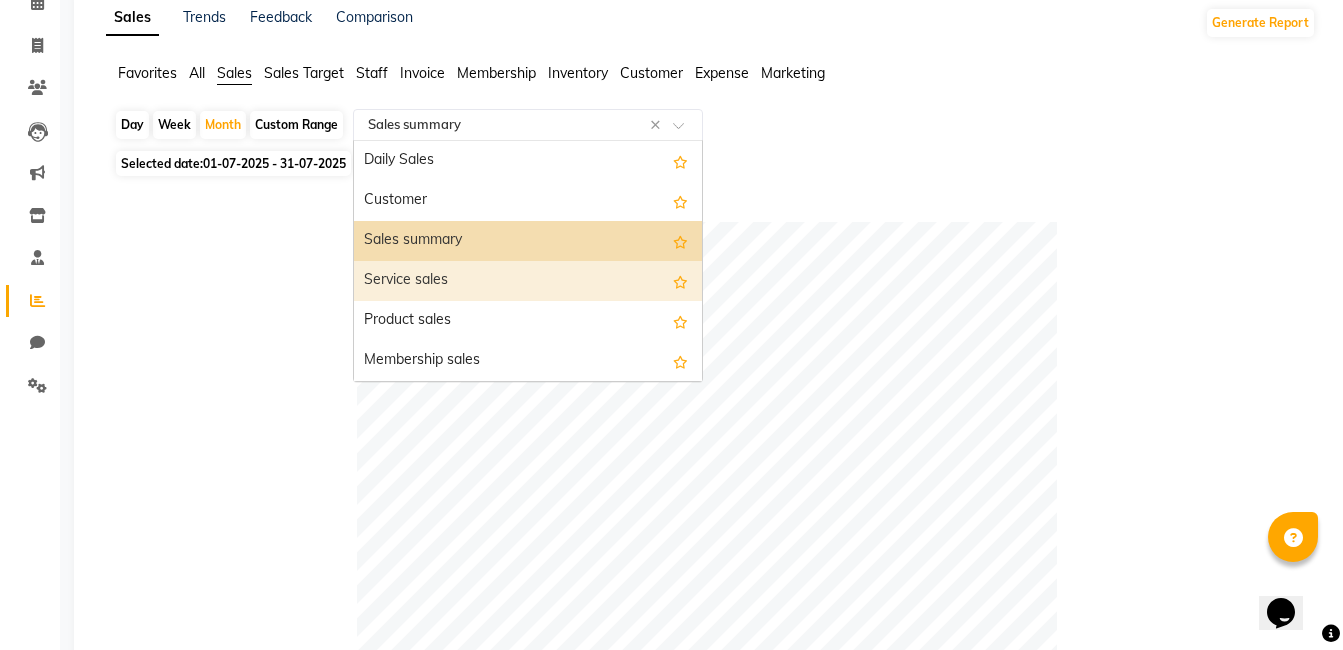 click on "Service sales" at bounding box center [528, 281] 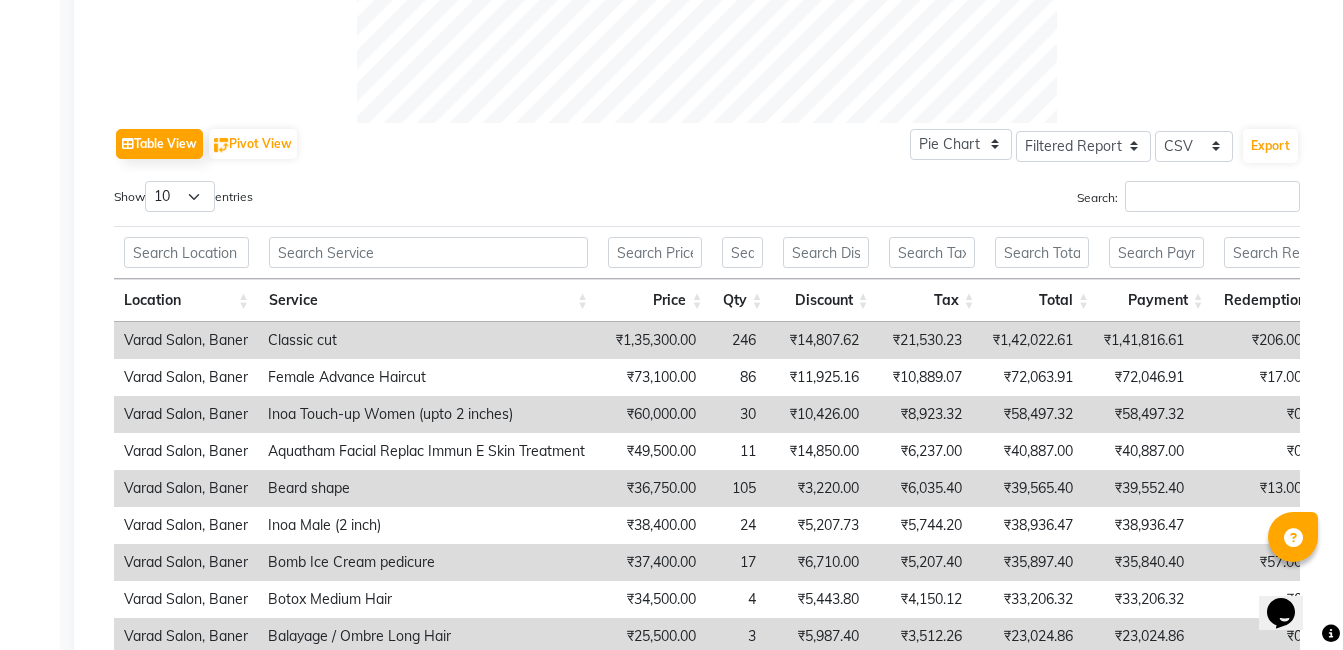 scroll, scrollTop: 900, scrollLeft: 0, axis: vertical 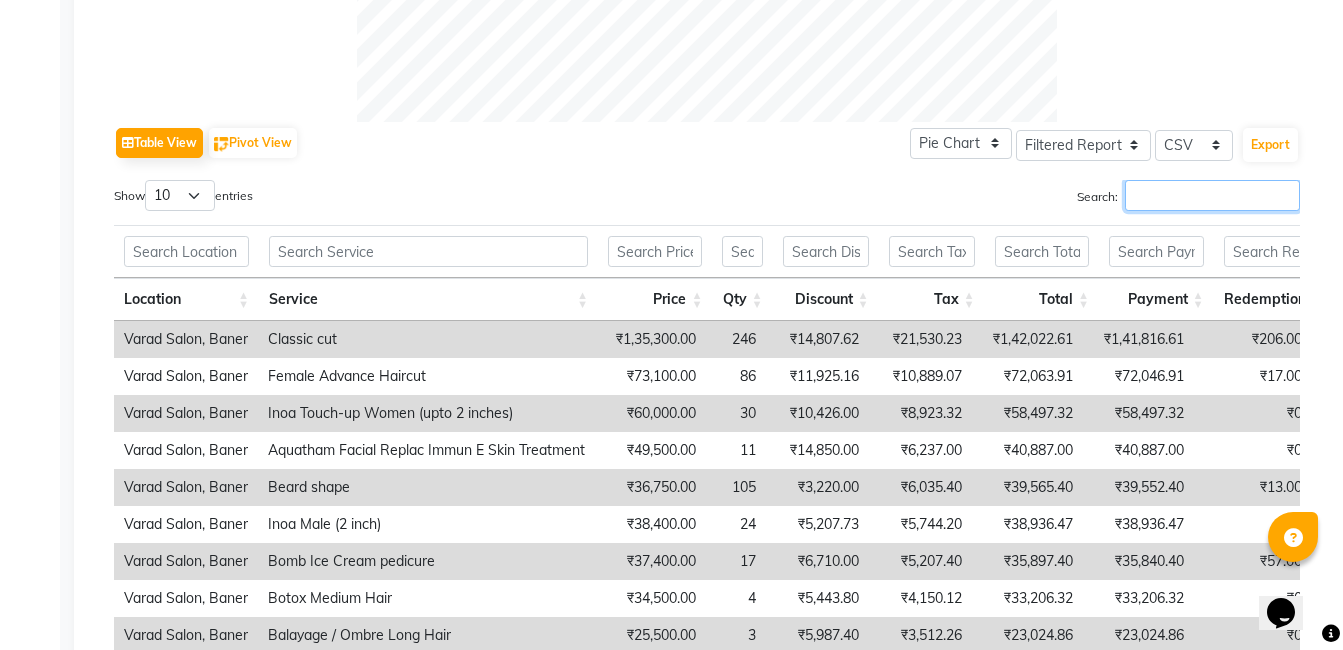 click on "Search:" at bounding box center (1212, 195) 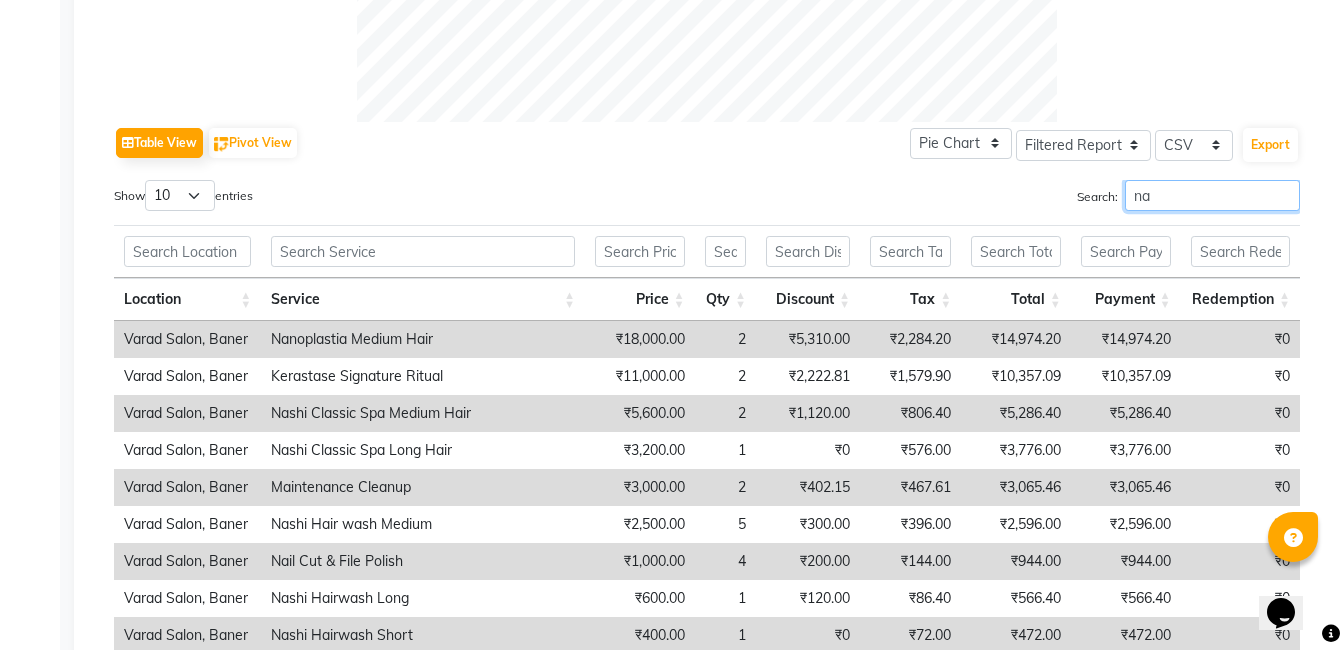 type on "n" 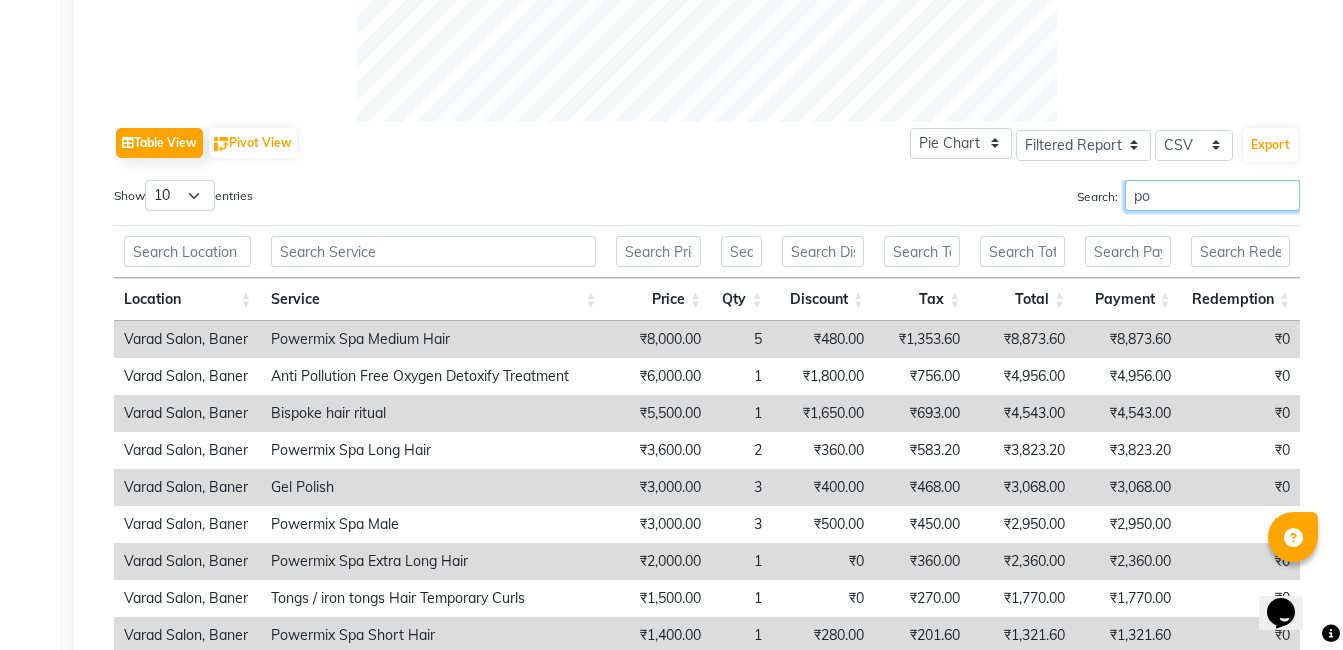type on "p" 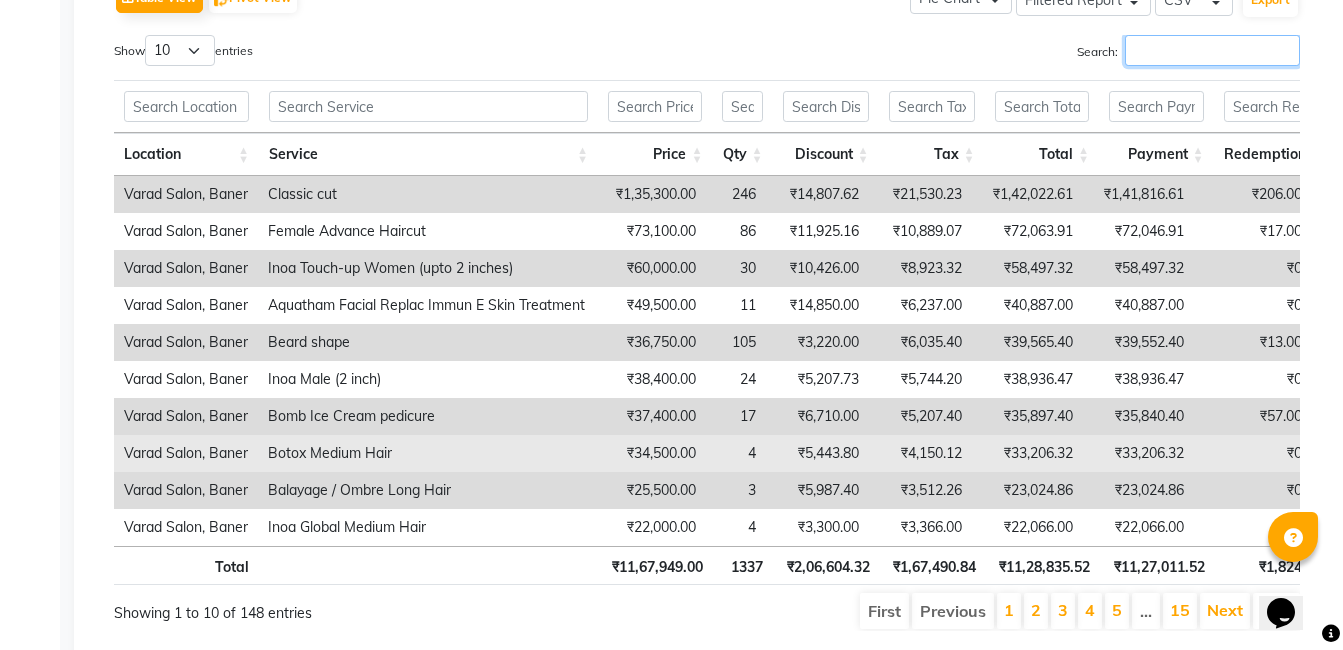scroll, scrollTop: 1000, scrollLeft: 0, axis: vertical 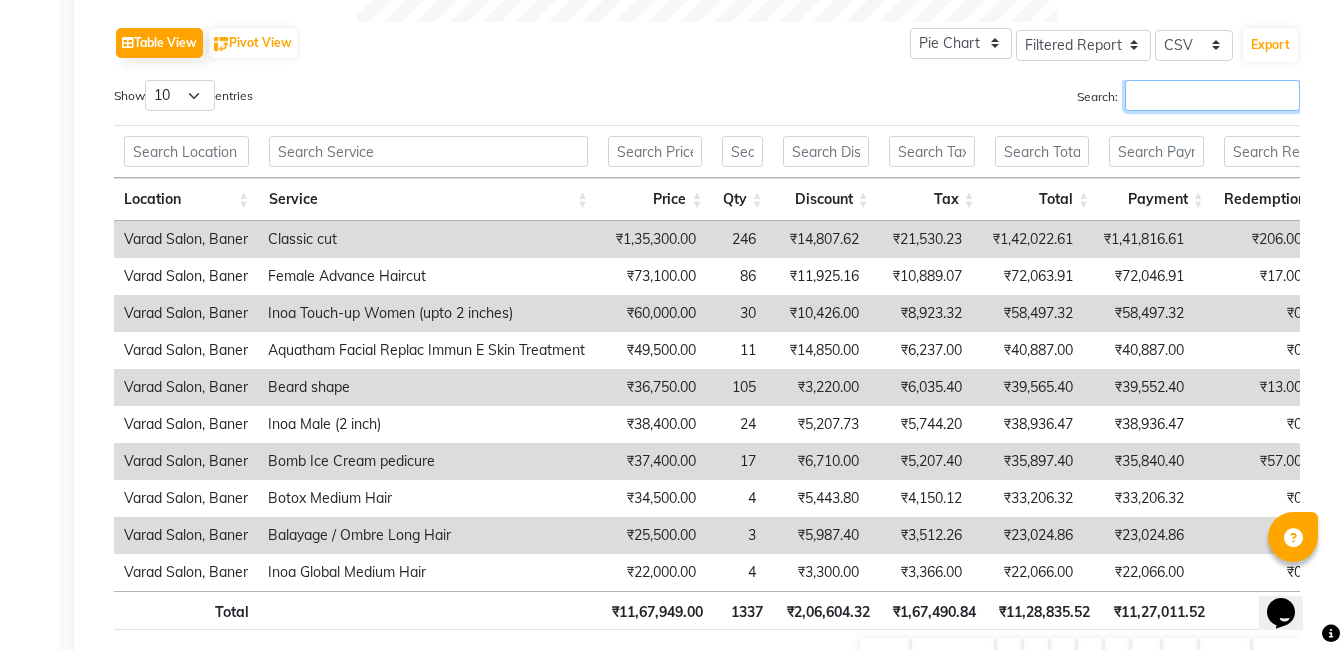click on "Search:" at bounding box center [1212, 95] 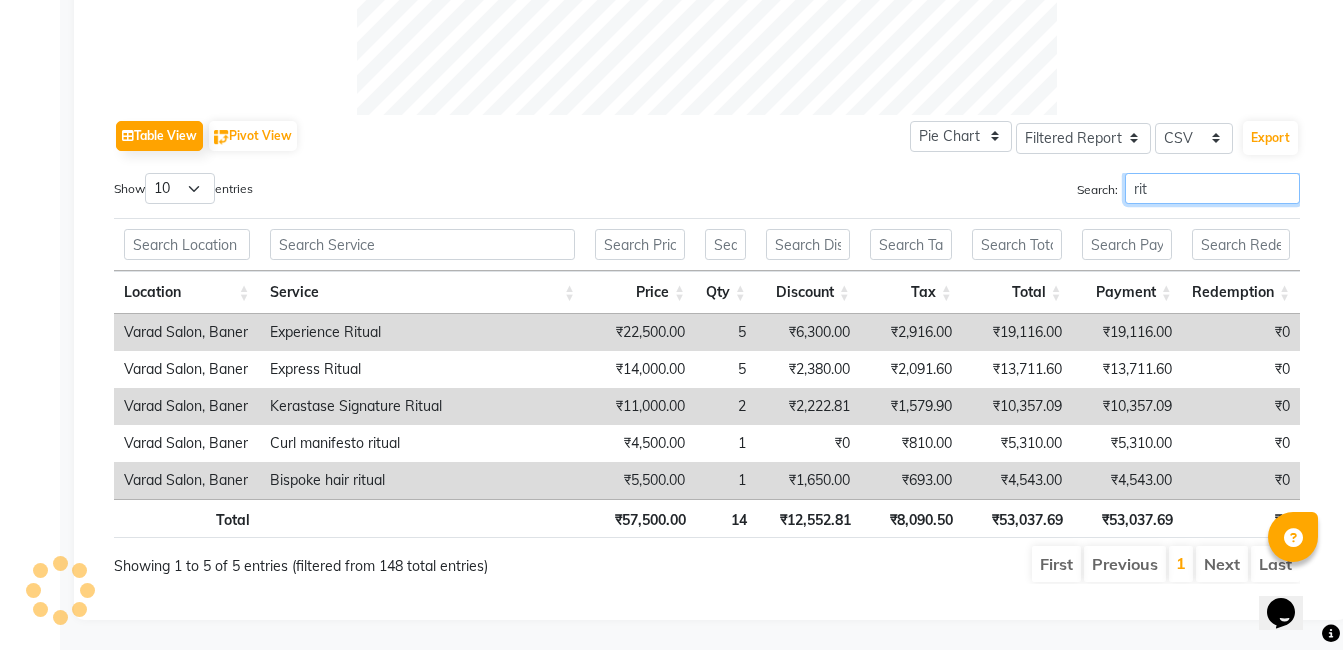 scroll, scrollTop: 922, scrollLeft: 0, axis: vertical 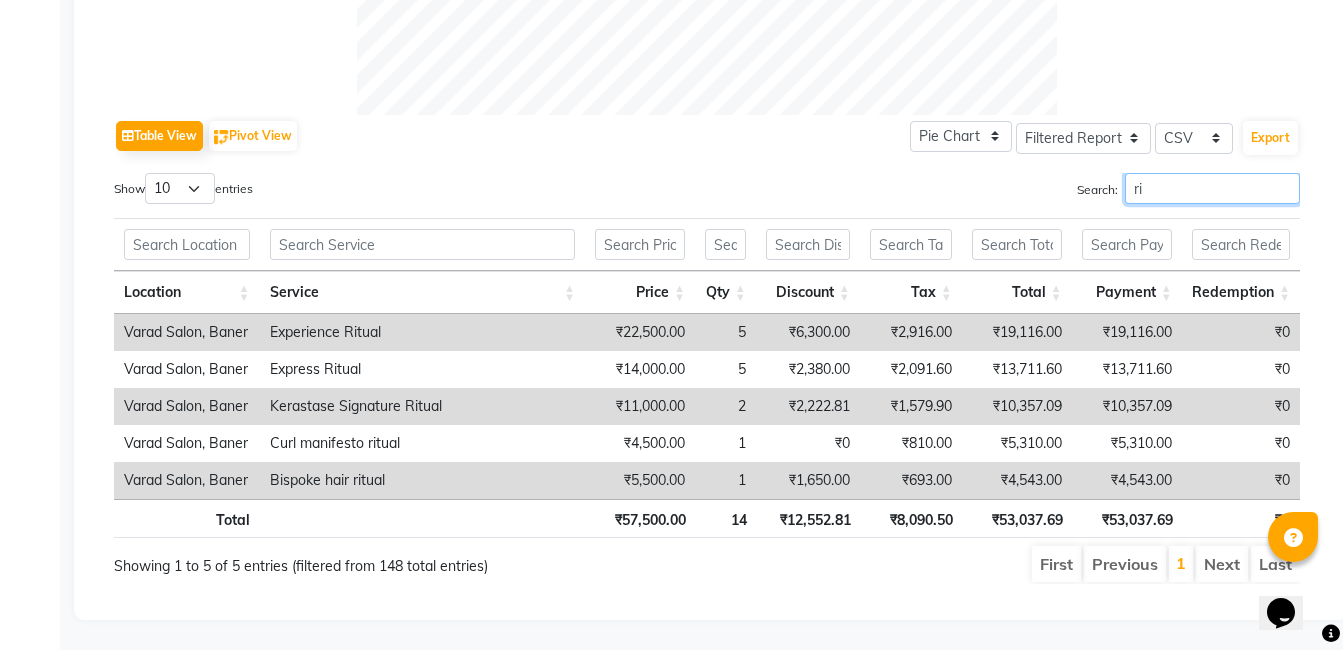 type on "r" 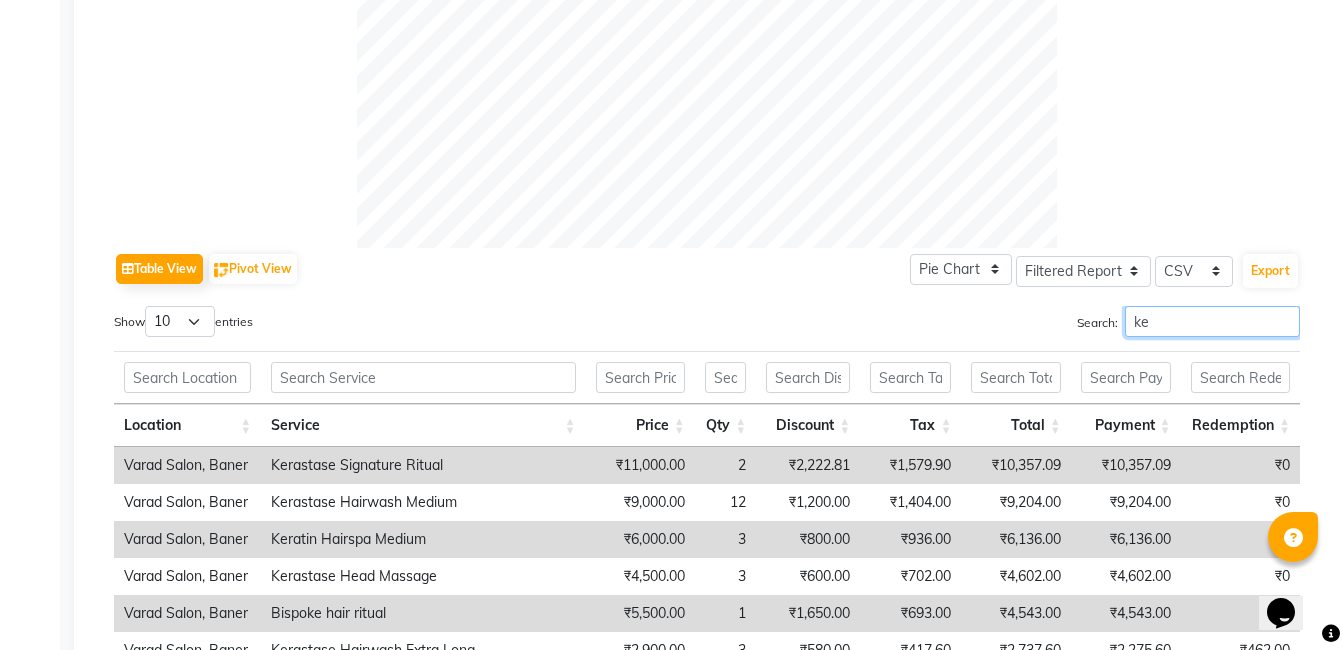 scroll, scrollTop: 1000, scrollLeft: 0, axis: vertical 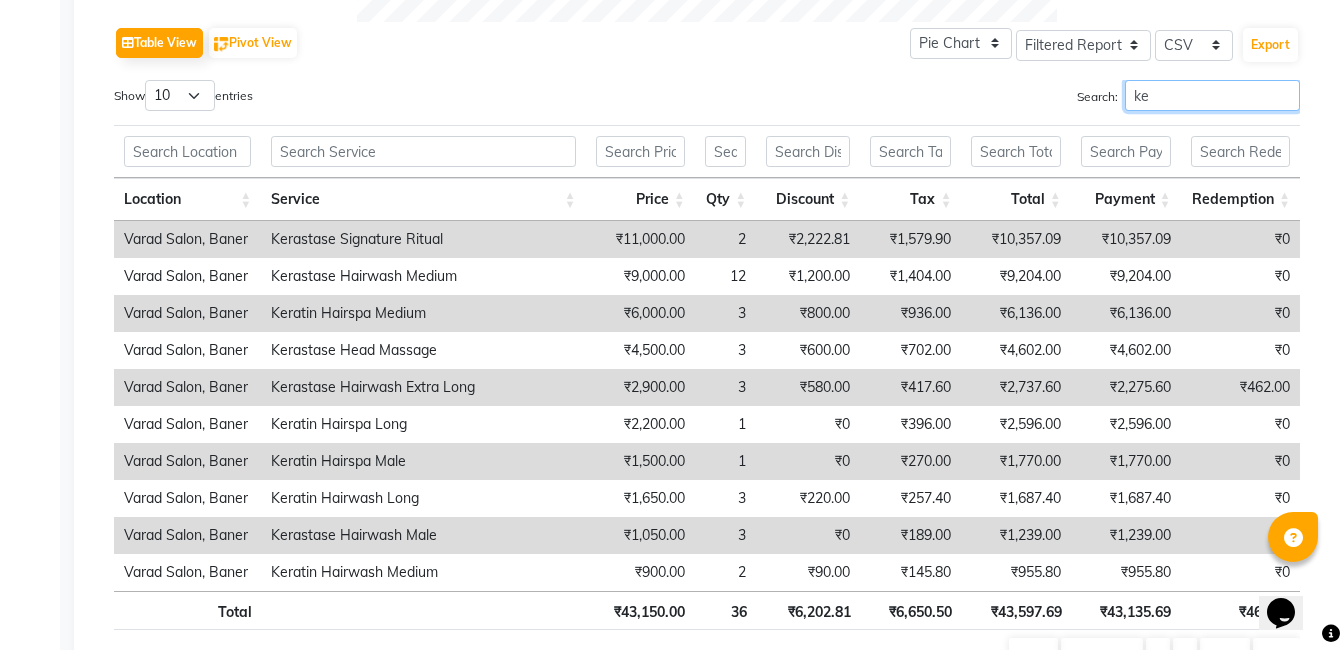 type on "k" 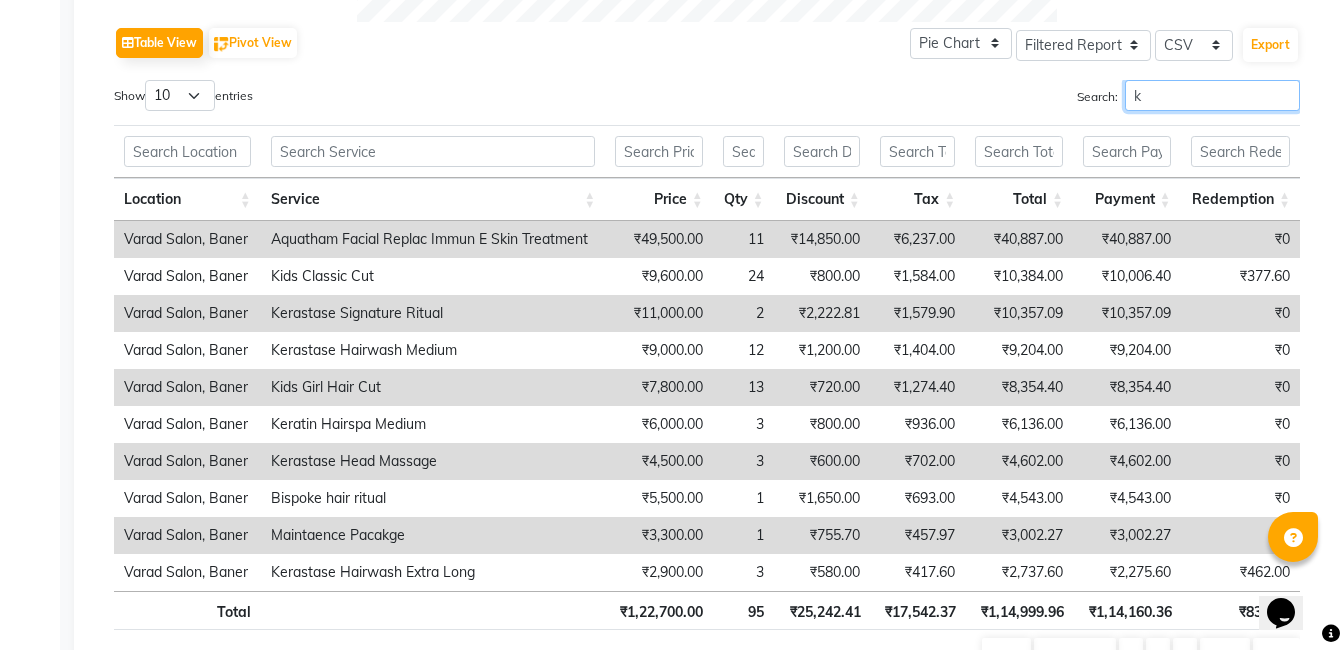 type 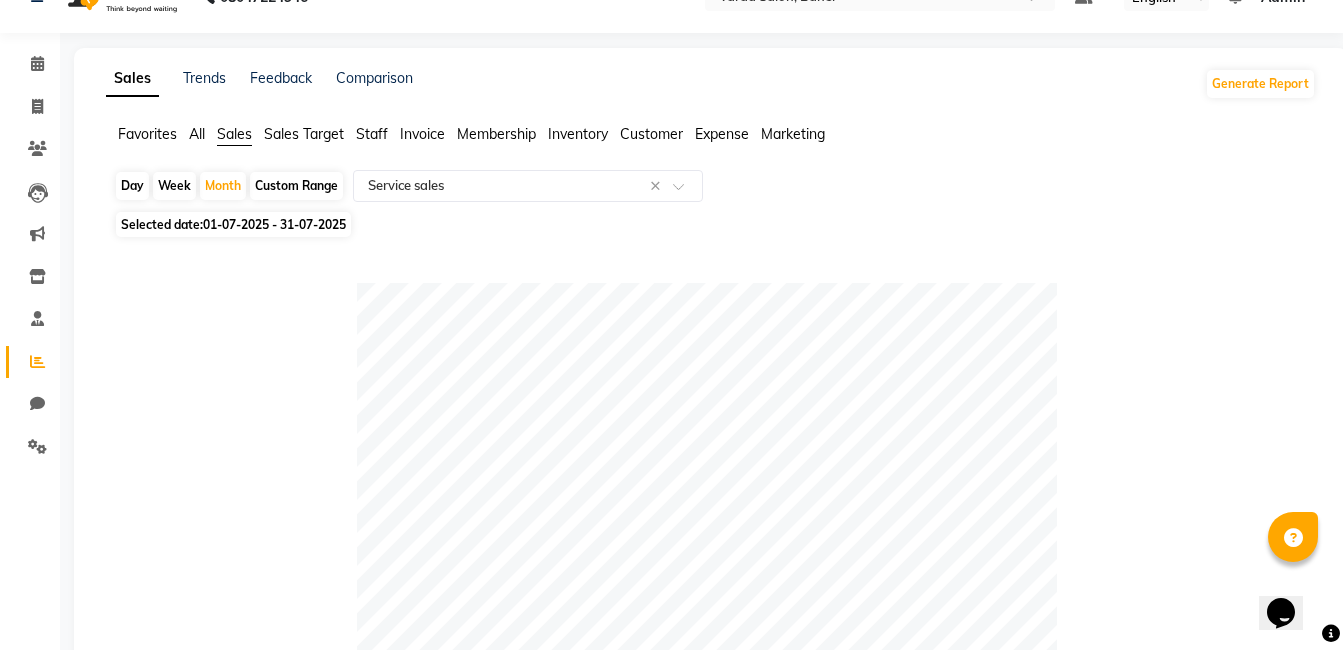 scroll, scrollTop: 0, scrollLeft: 0, axis: both 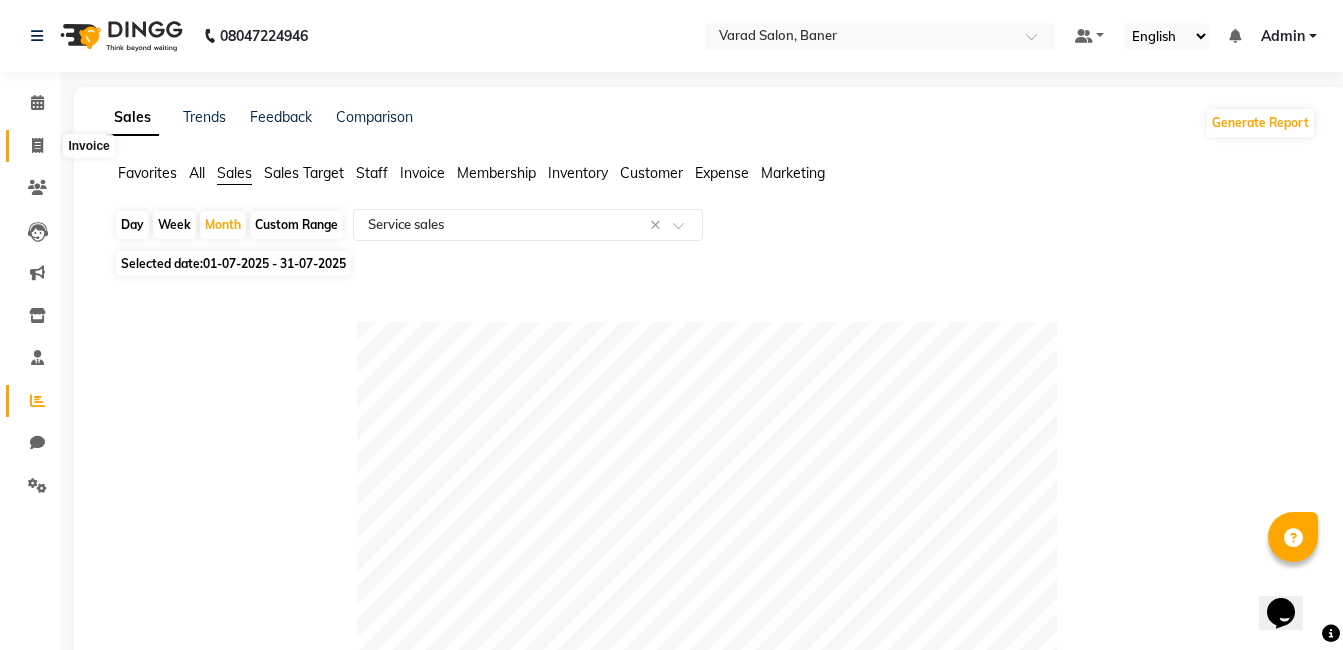 click 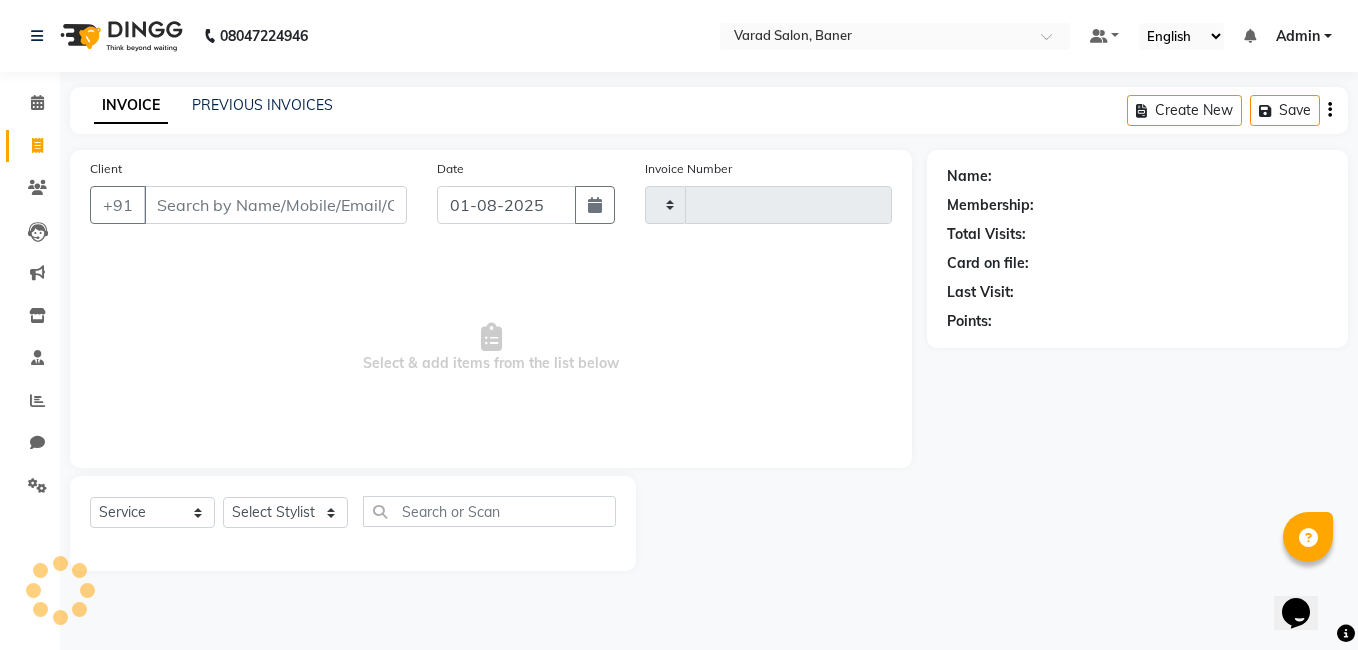 type on "2655" 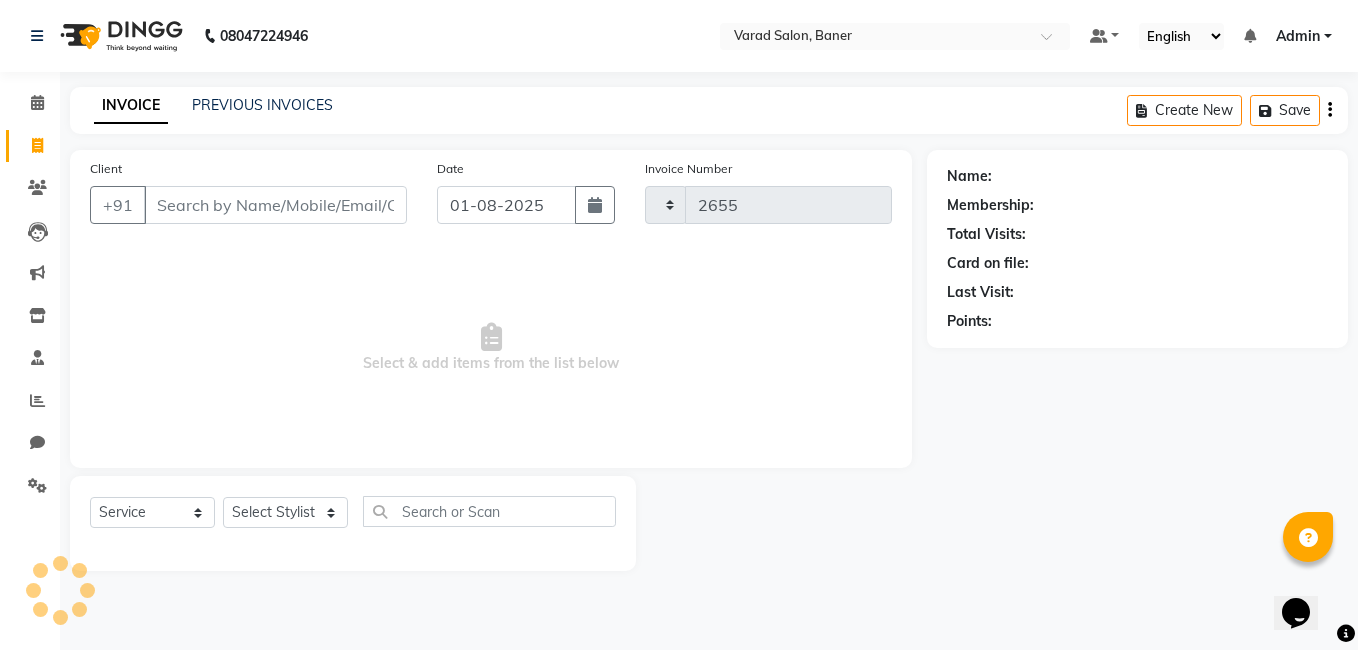 select on "7115" 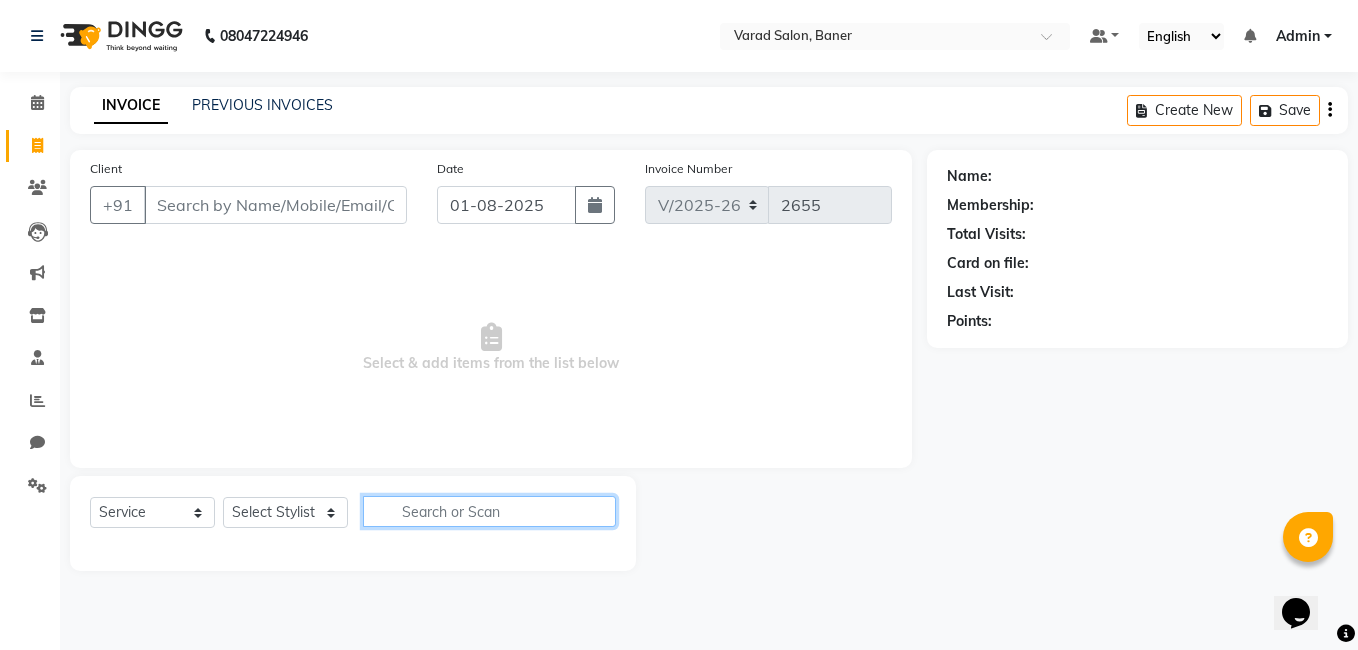 click 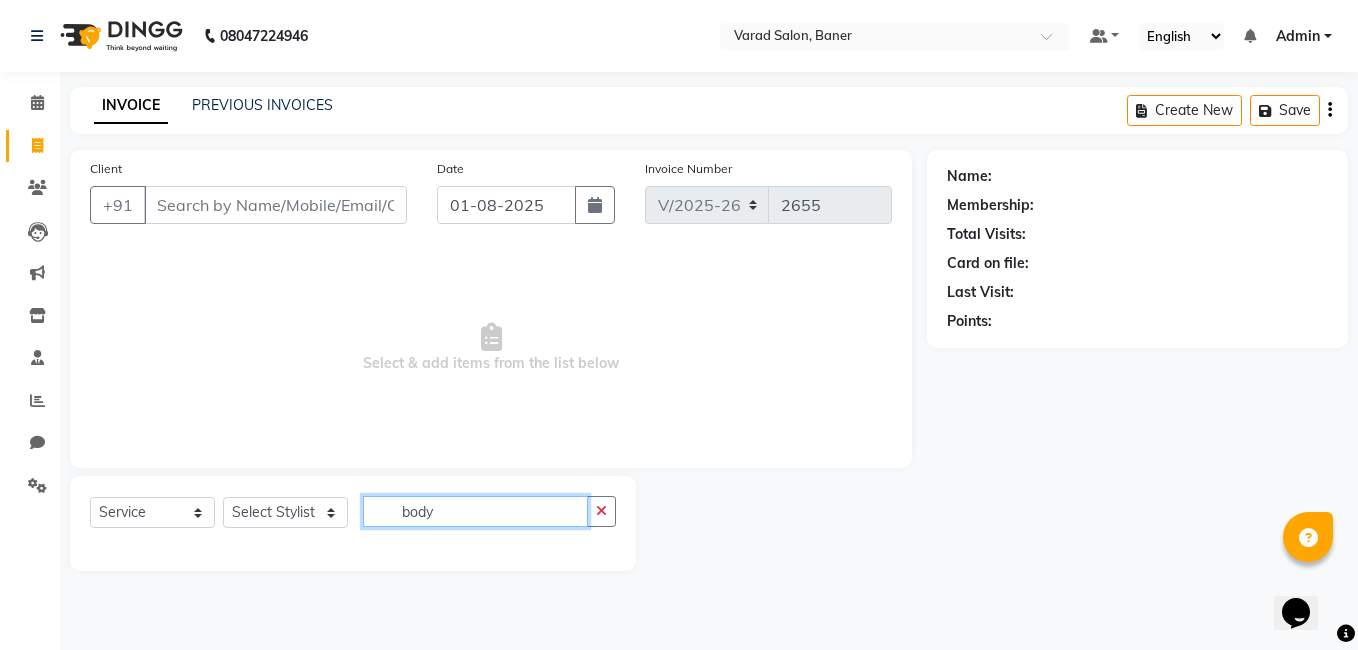 type on "body" 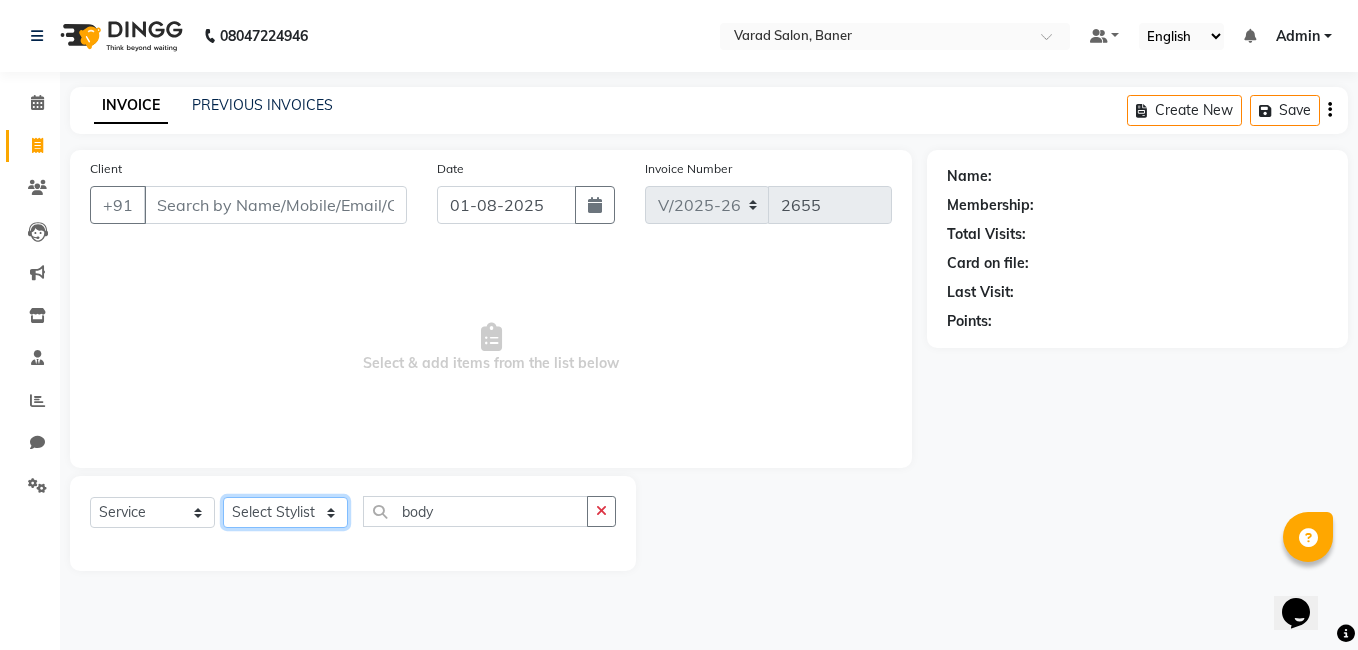 click on "Select Stylist Admin [FIRST] [LAST] [FIRST] [LAST] [FIRST] [LAST] [FIRST] [LAST] [FIRST] [LAST] [FIRST] [LAST] [FIRST] [LAST] [FIRST] [LAST] [FIRST] [LAST] [FIRST] [LAST] [FIRST] [LAST]" 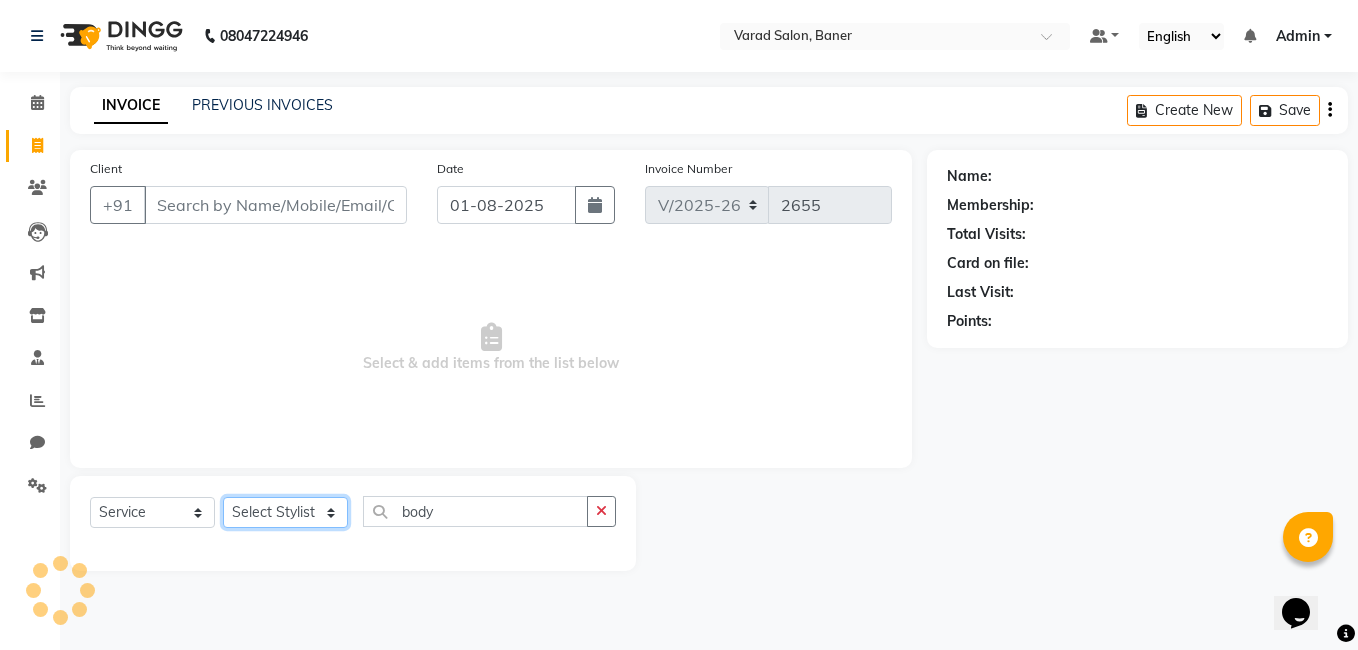 select on "60255" 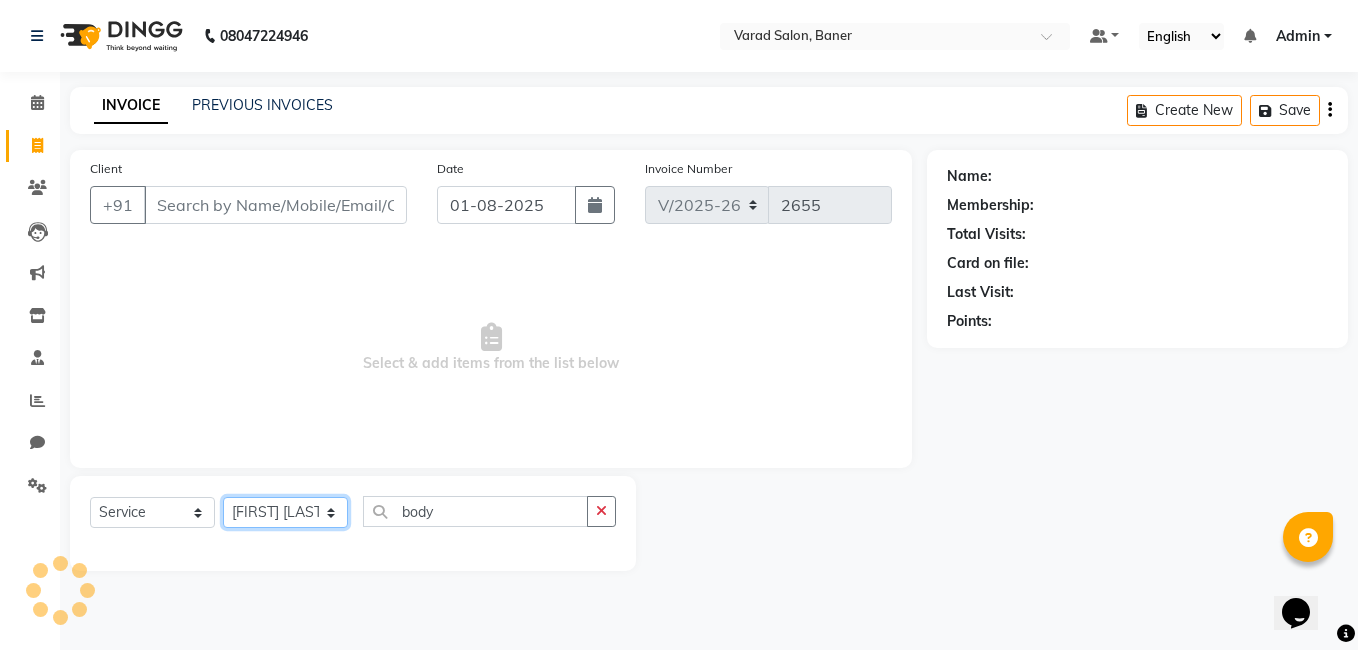 click on "Select Stylist Admin [FIRST] [LAST] [FIRST] [LAST] [FIRST] [LAST] [FIRST] [LAST] [FIRST] [LAST] [FIRST] [LAST] [FIRST] [LAST] [FIRST] [LAST] [FIRST] [LAST] [FIRST] [LAST] [FIRST] [LAST]" 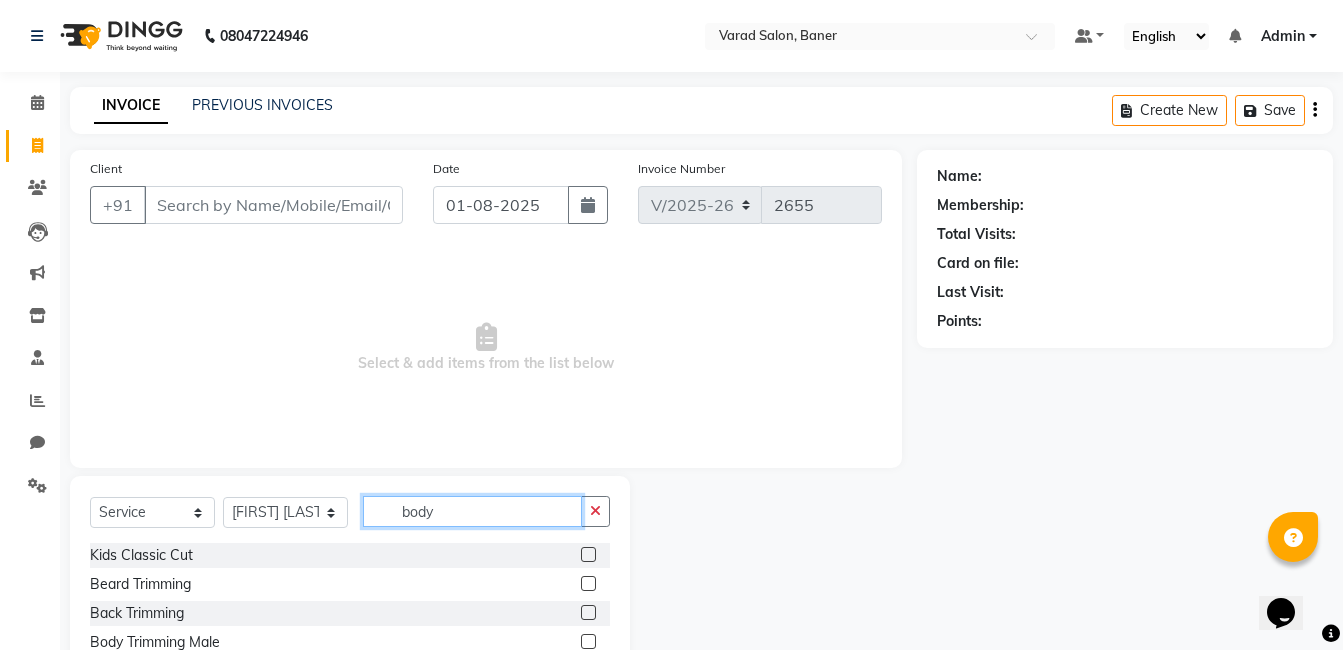 click on "body" 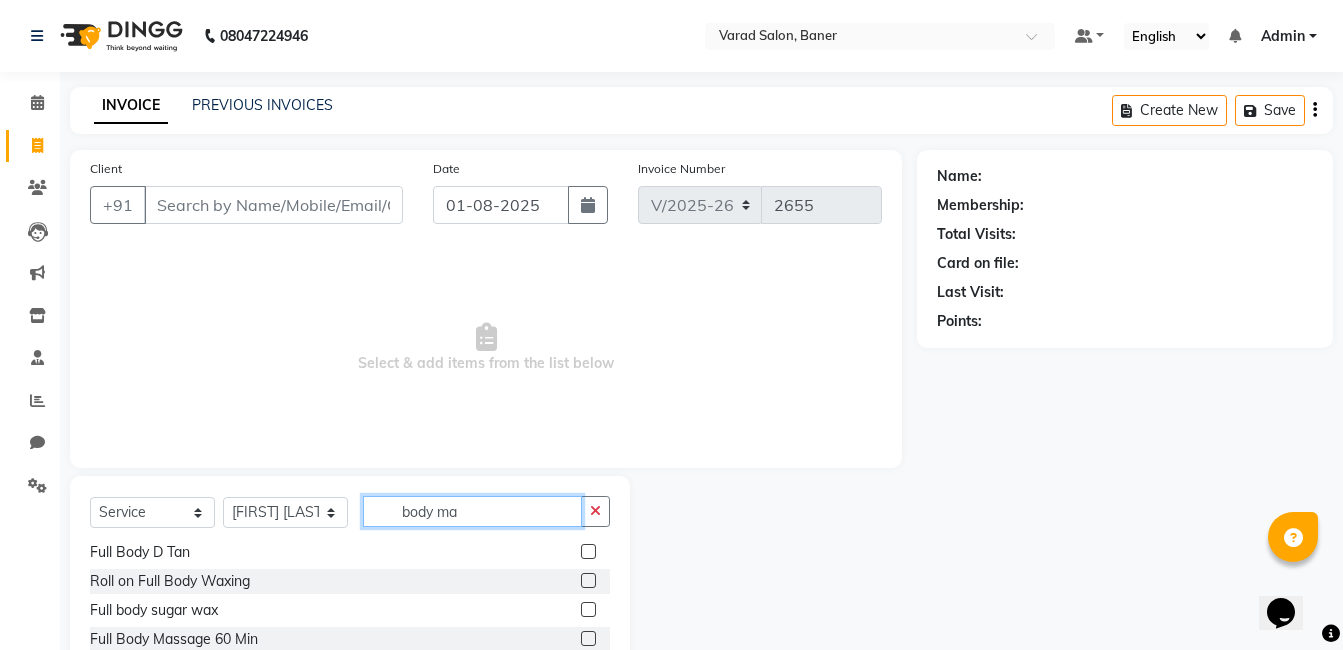 scroll, scrollTop: 0, scrollLeft: 0, axis: both 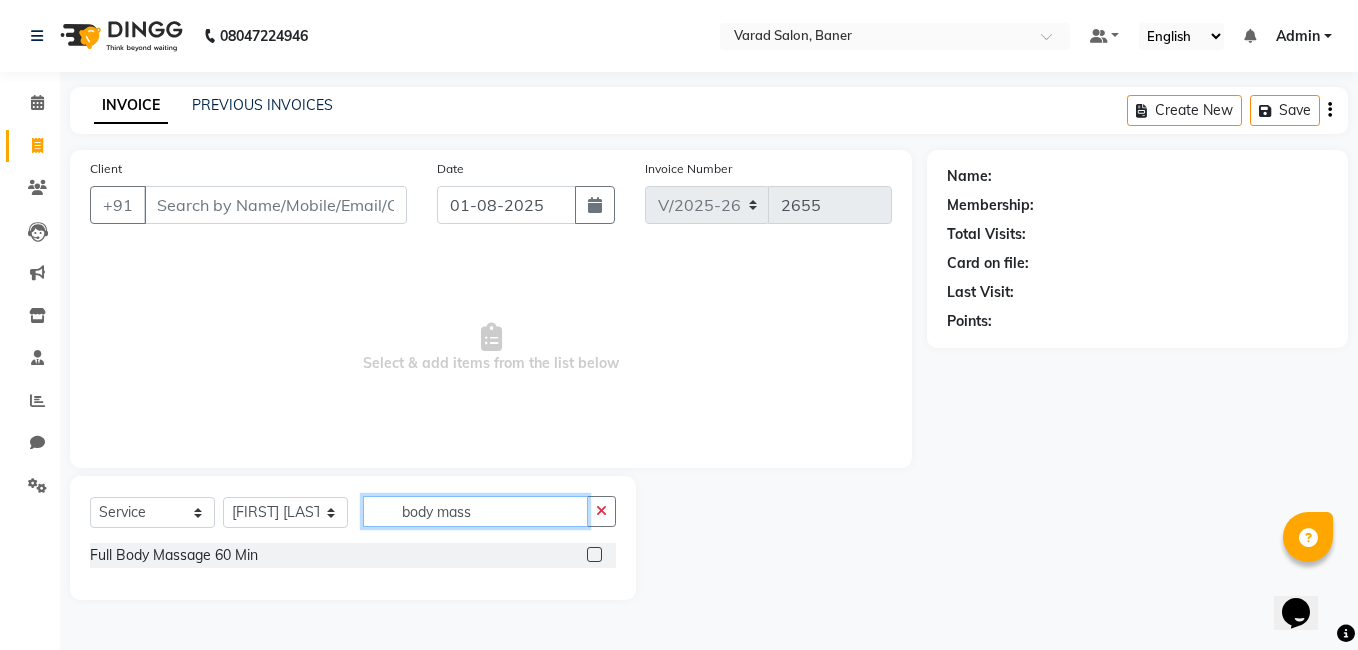type on "body mass" 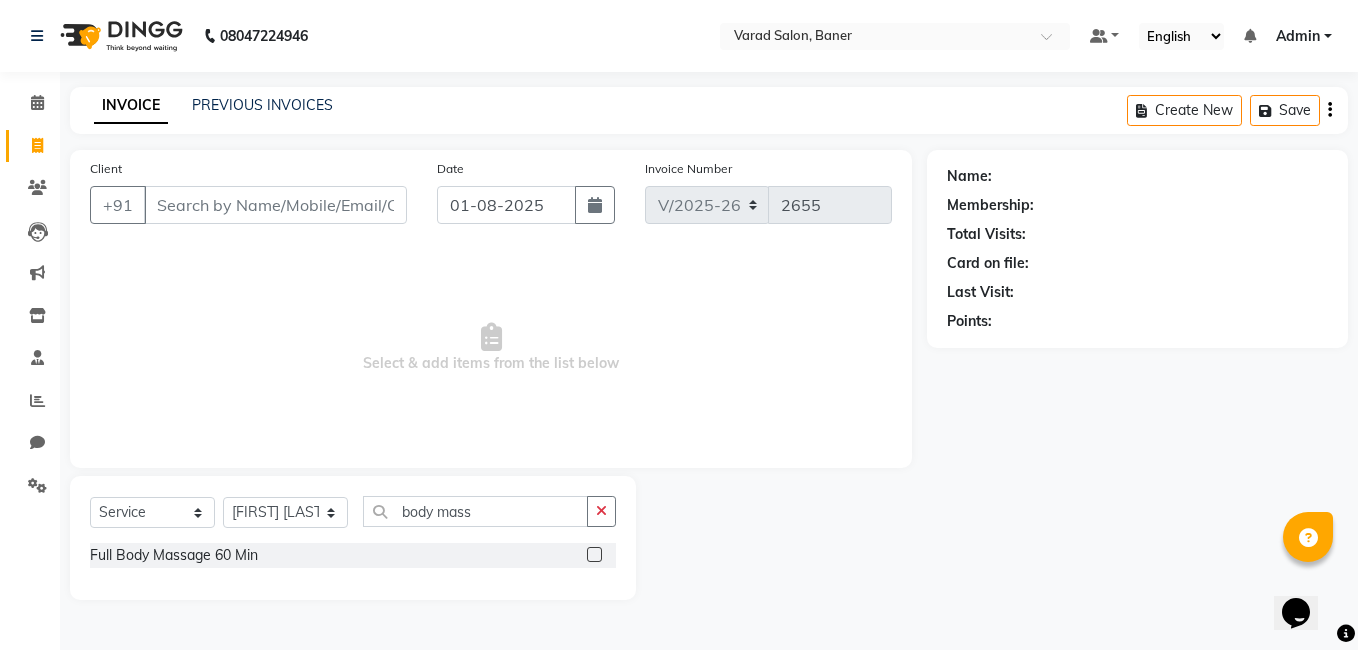click 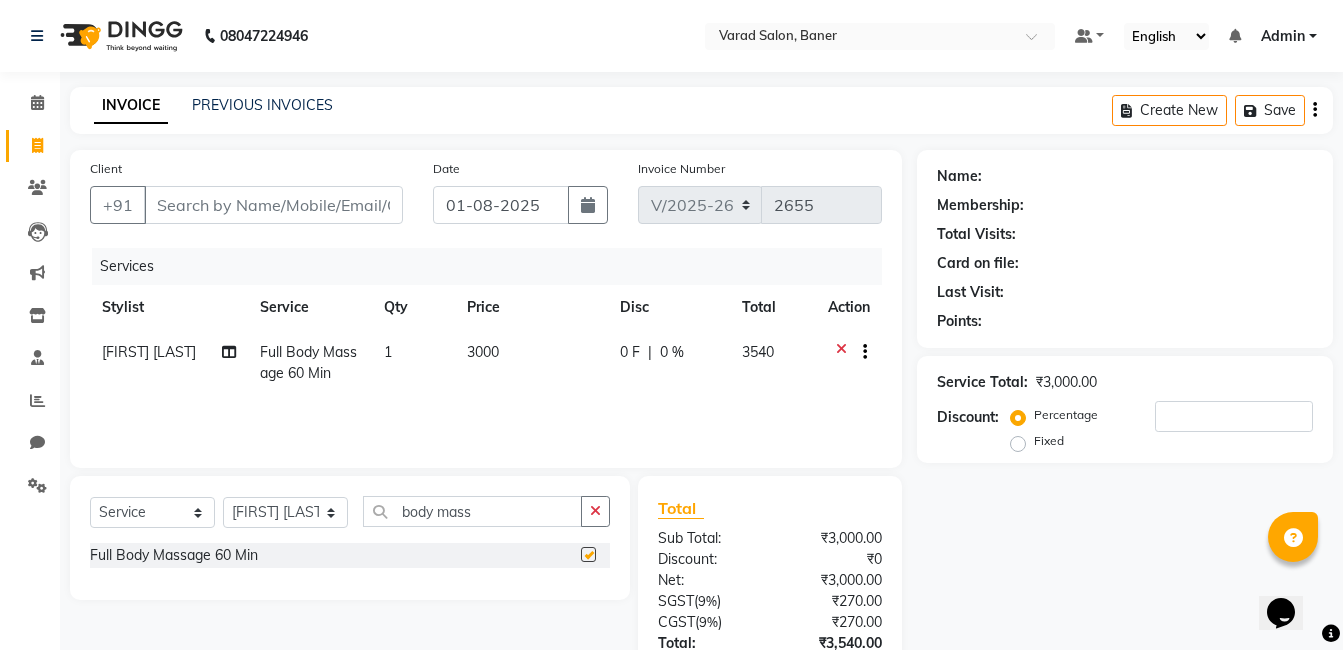 checkbox on "false" 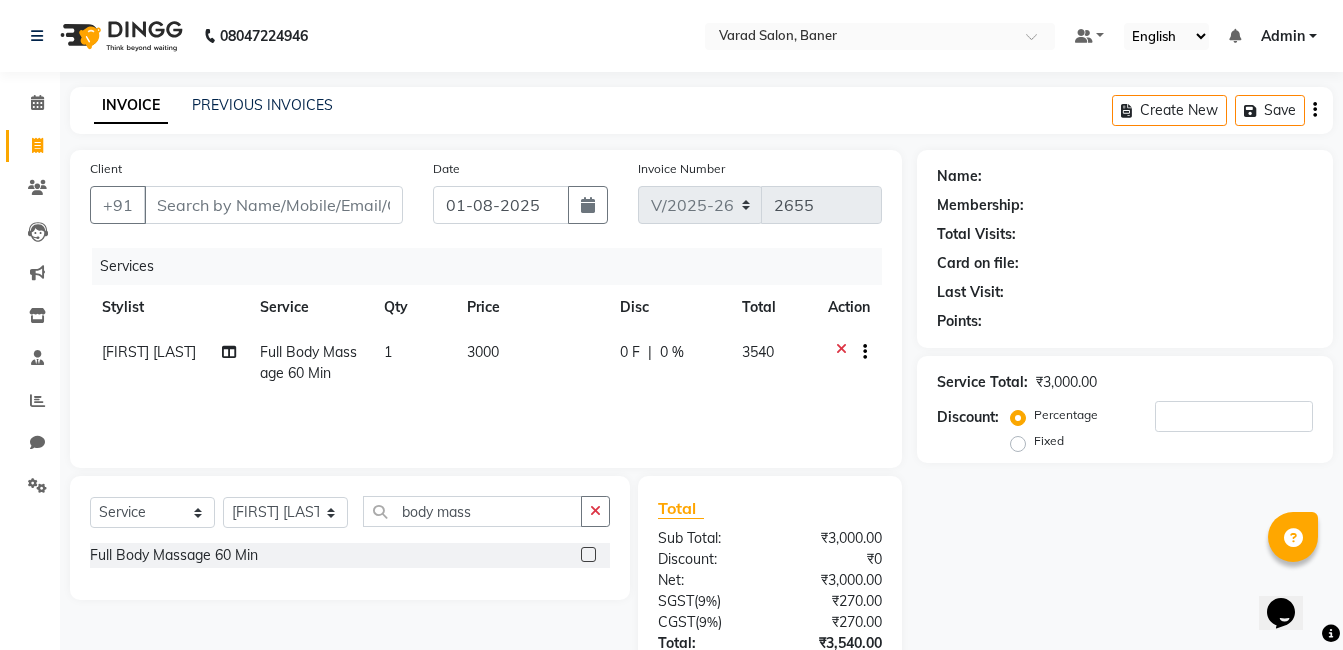 click on "Service Total:  ₹3,000.00" 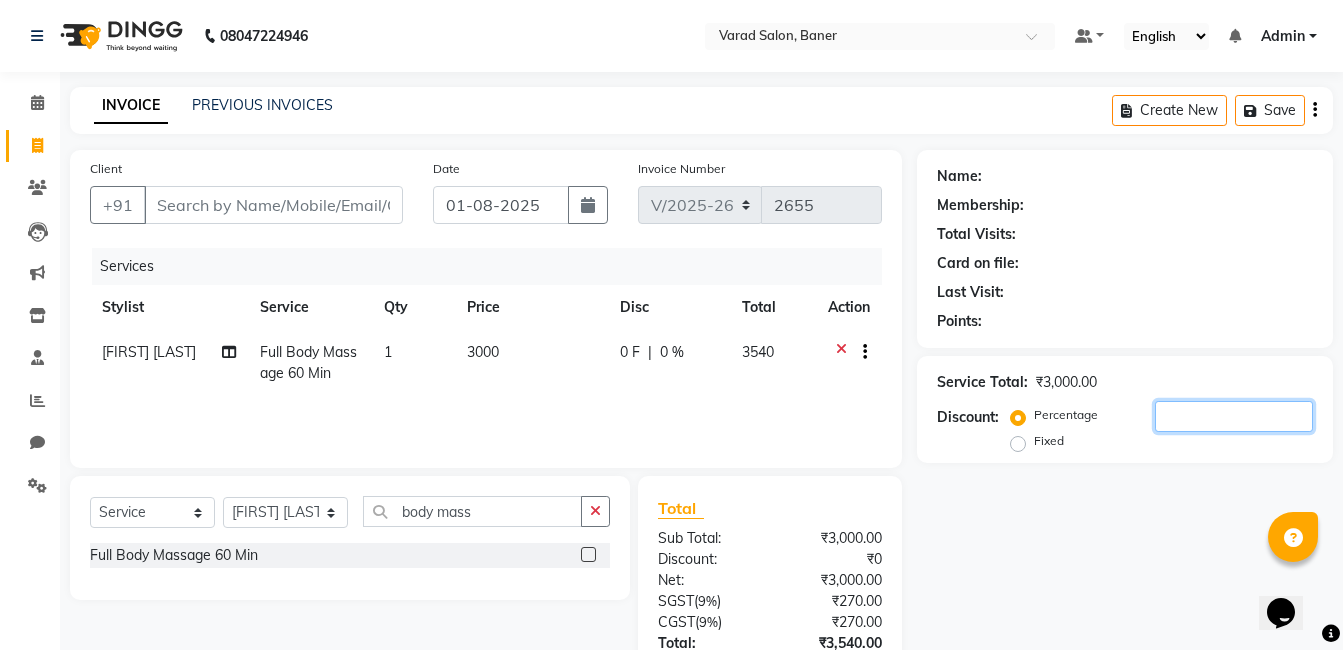 click 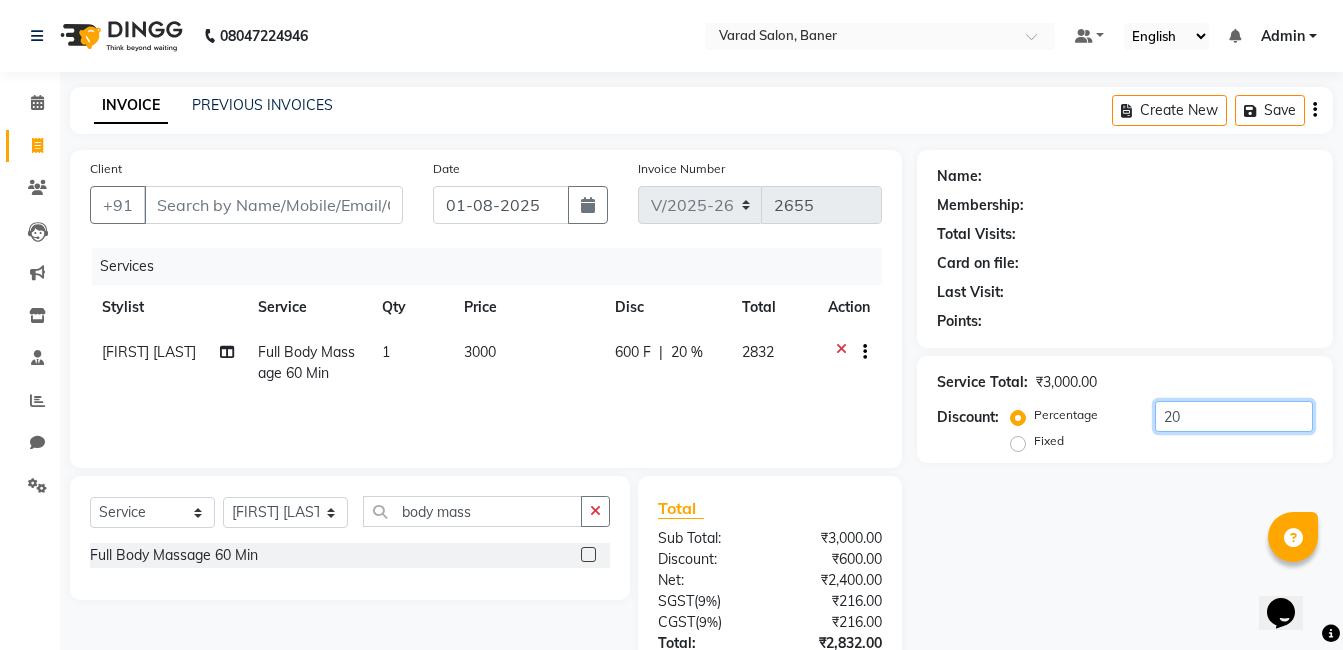 scroll, scrollTop: 100, scrollLeft: 0, axis: vertical 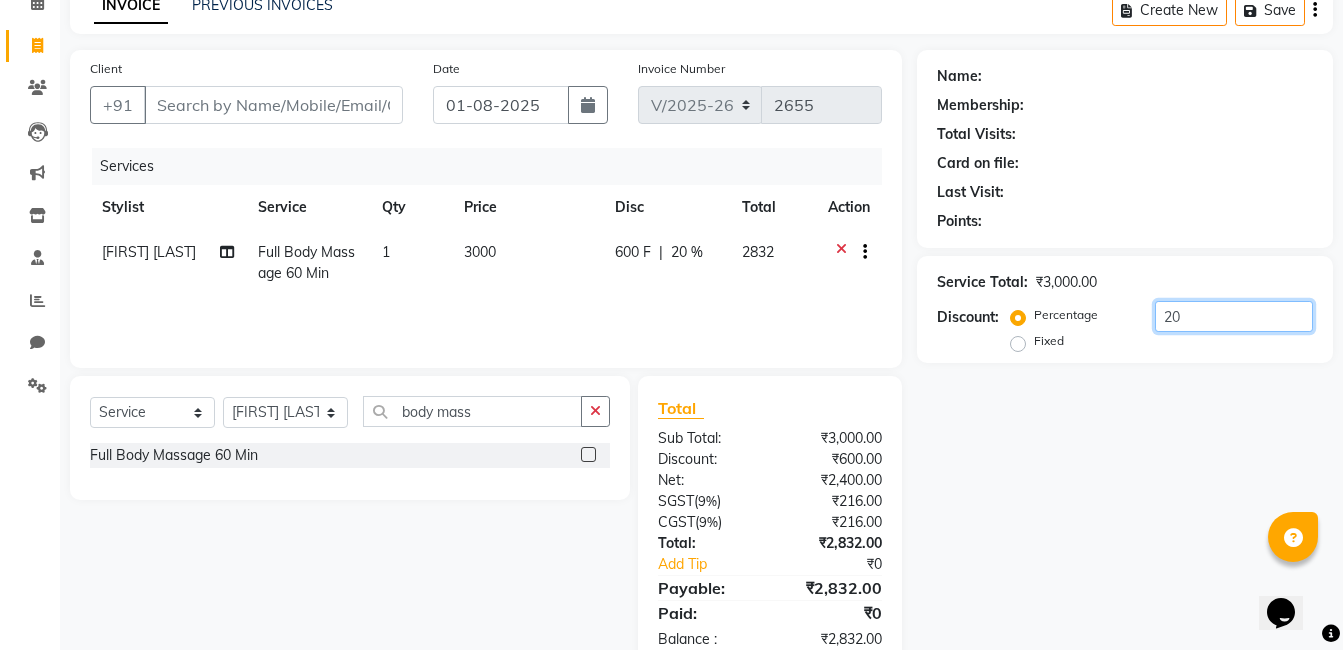 type on "20" 